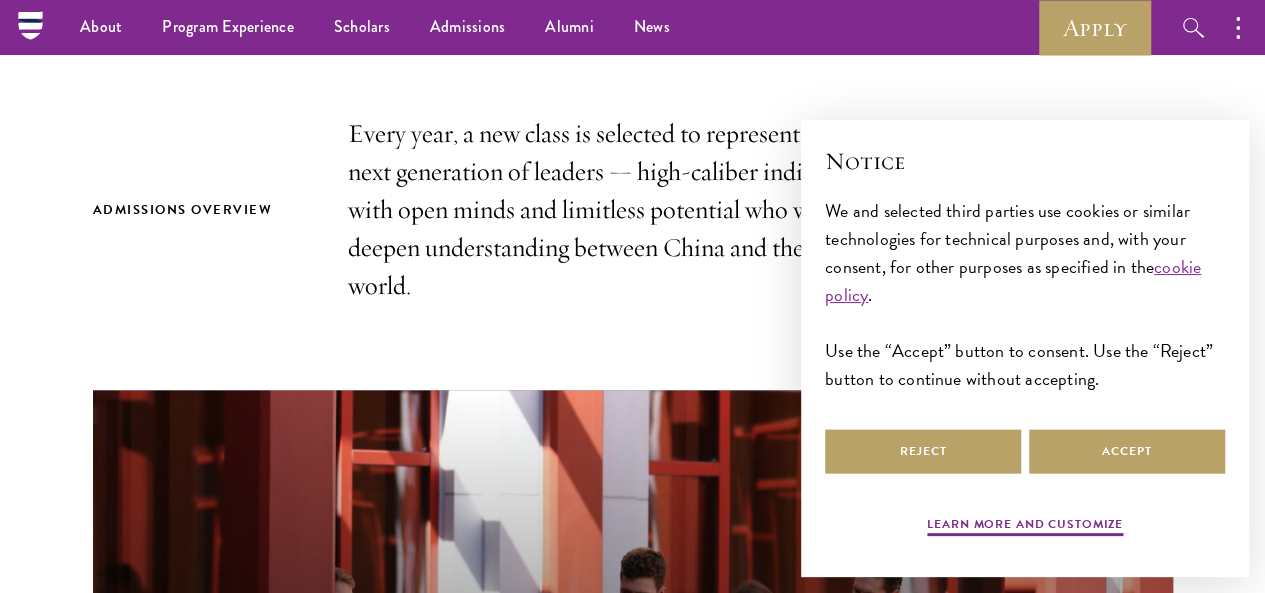 scroll, scrollTop: 600, scrollLeft: 0, axis: vertical 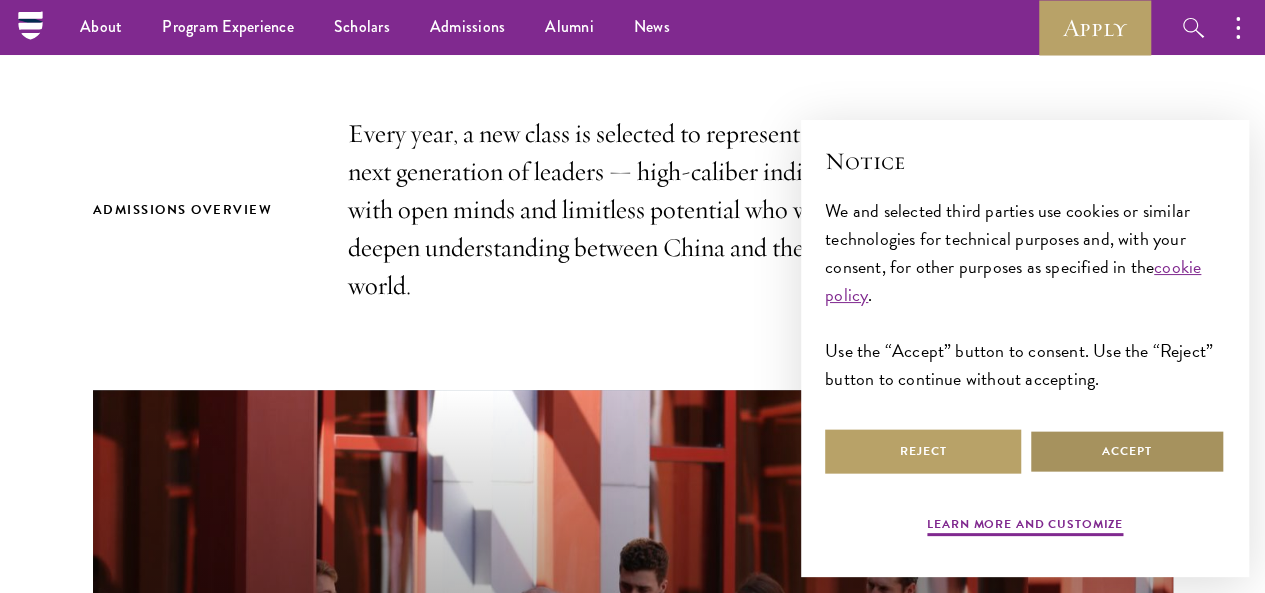 click on "Accept" at bounding box center [1127, 451] 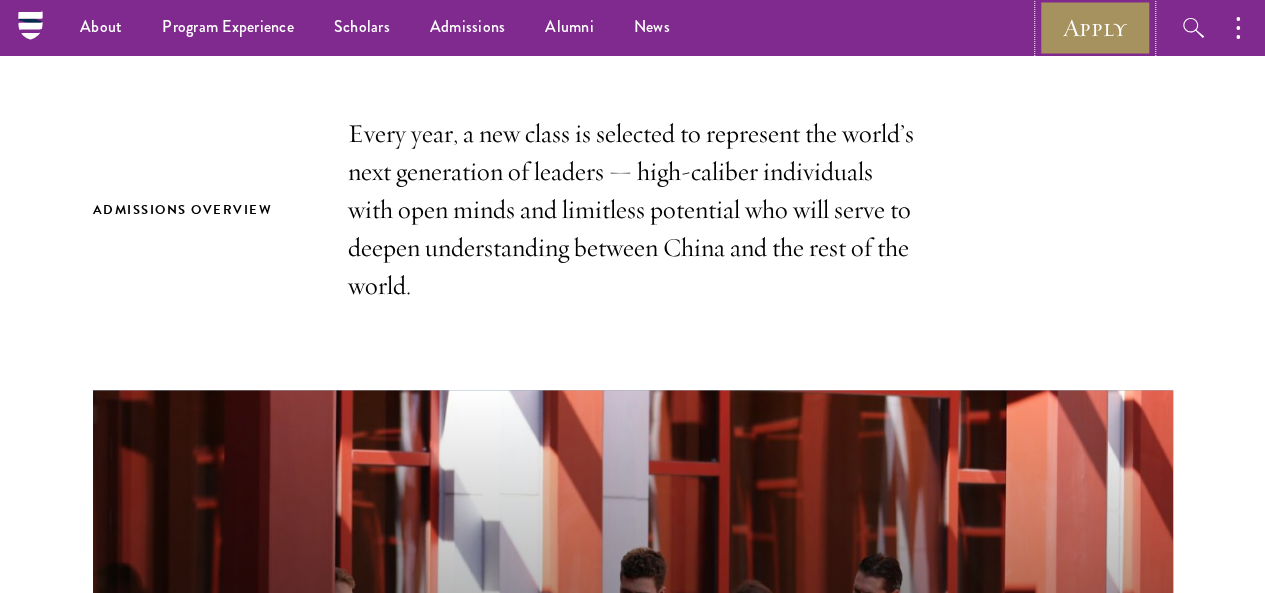 click on "Apply" at bounding box center (1095, 27) 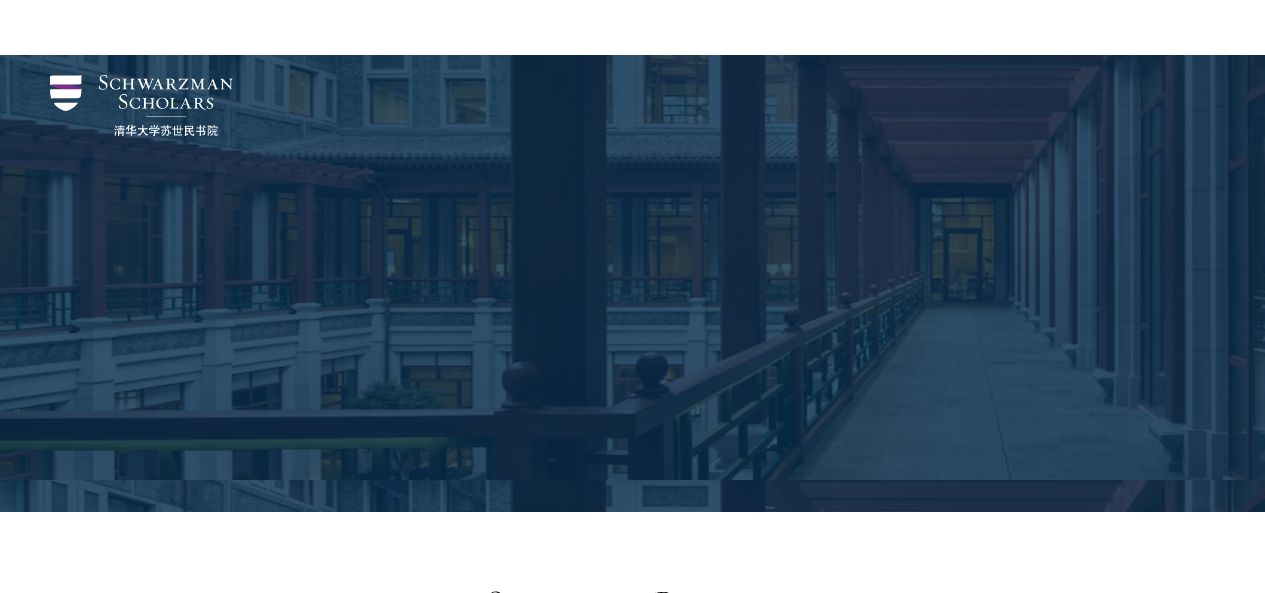 scroll, scrollTop: 2108, scrollLeft: 0, axis: vertical 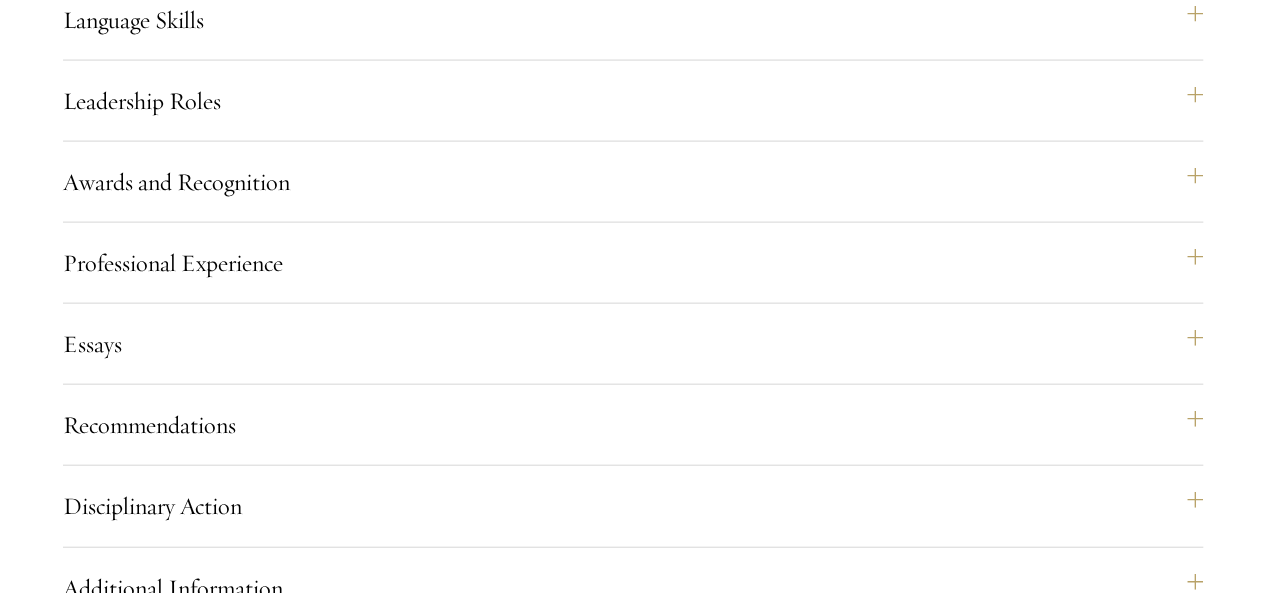 click on "No" at bounding box center (697, 1501) 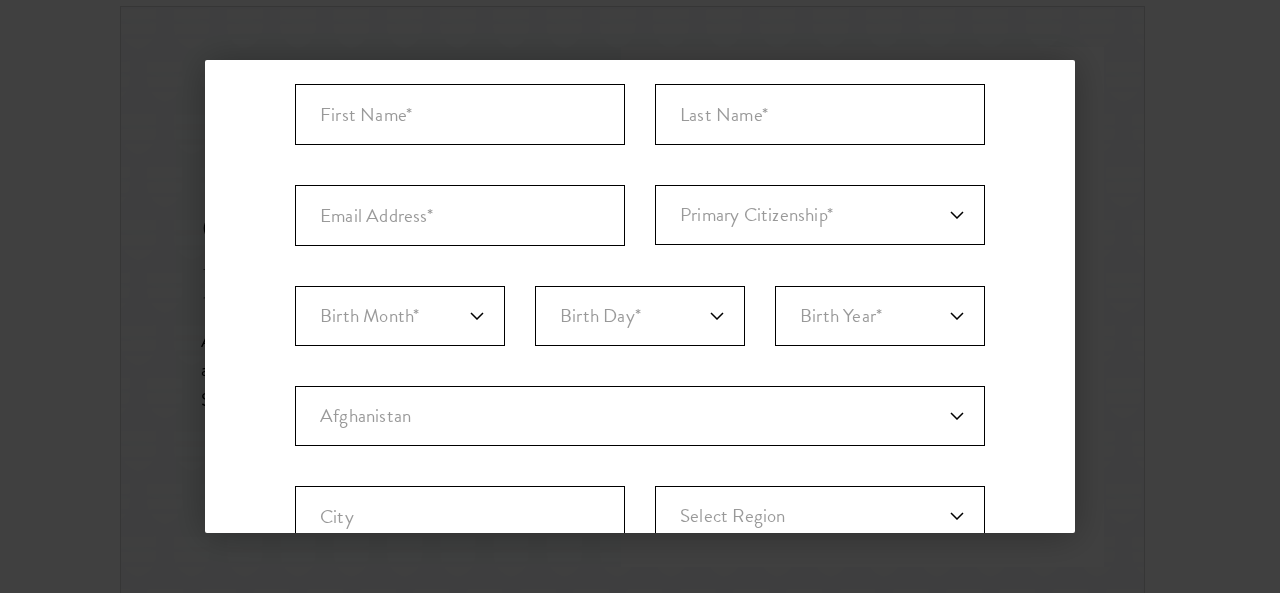 scroll, scrollTop: 200, scrollLeft: 0, axis: vertical 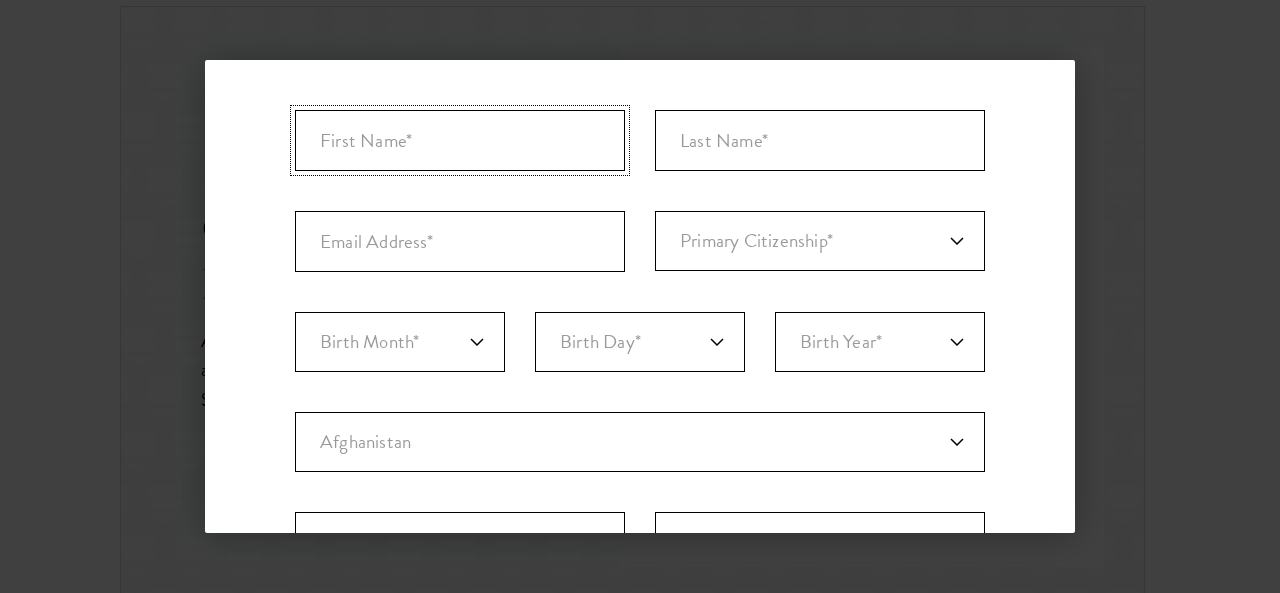 click at bounding box center (460, 140) 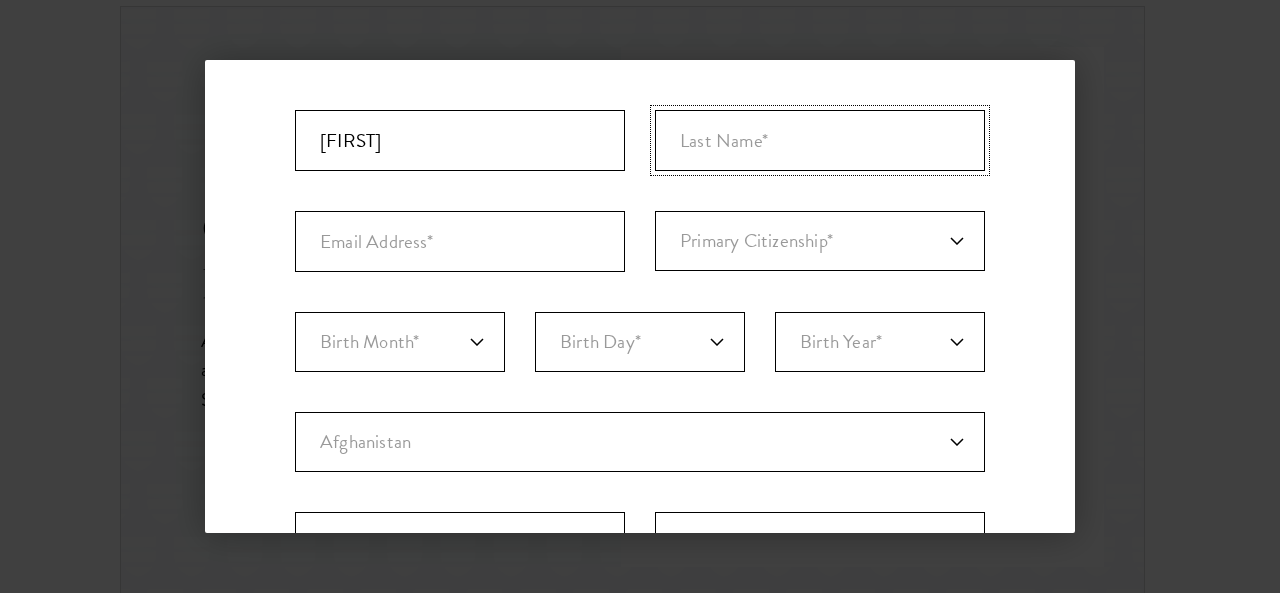 type on "Sunatillayeva" 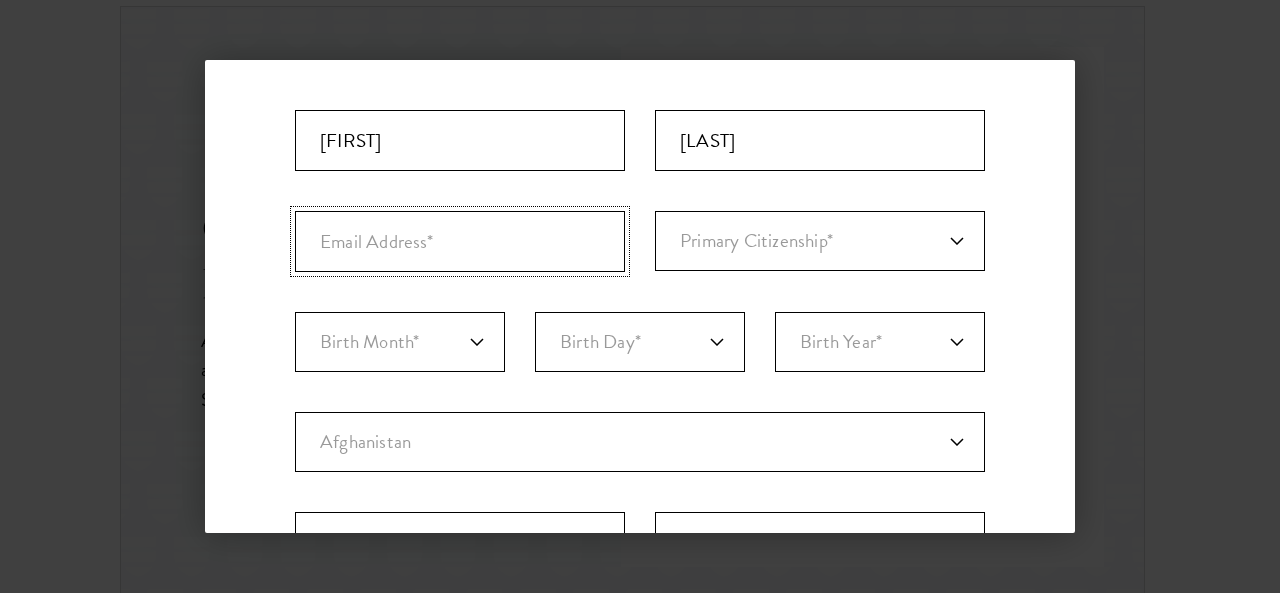 type on "ezozasunatillayeva@gmail.com" 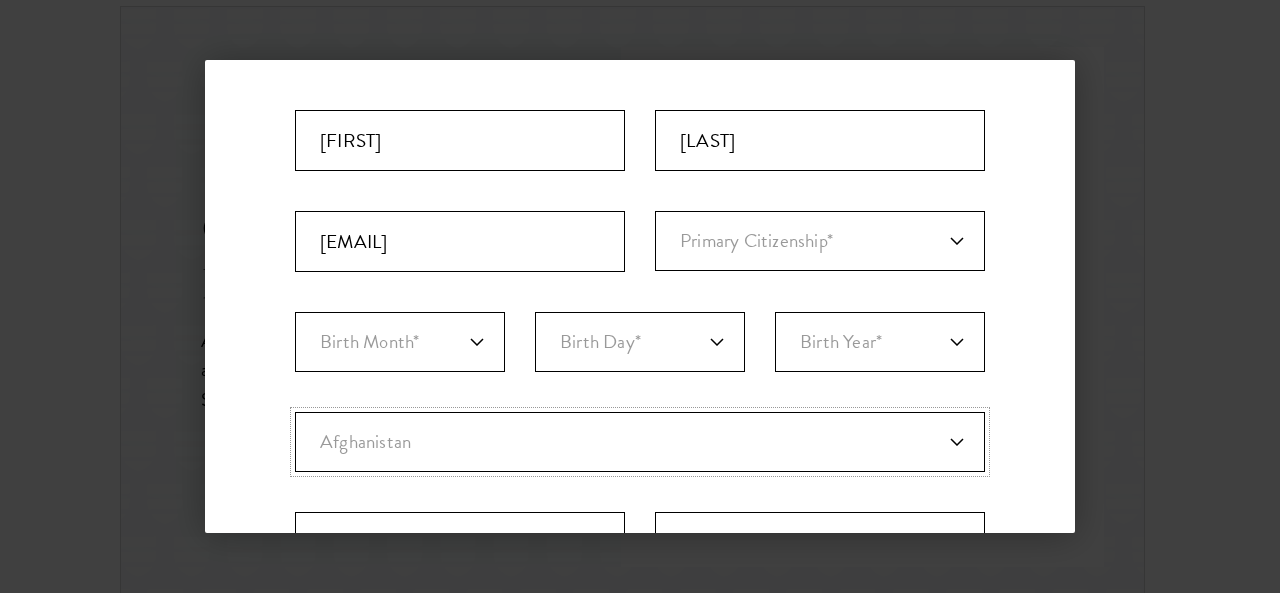 select on "UZ" 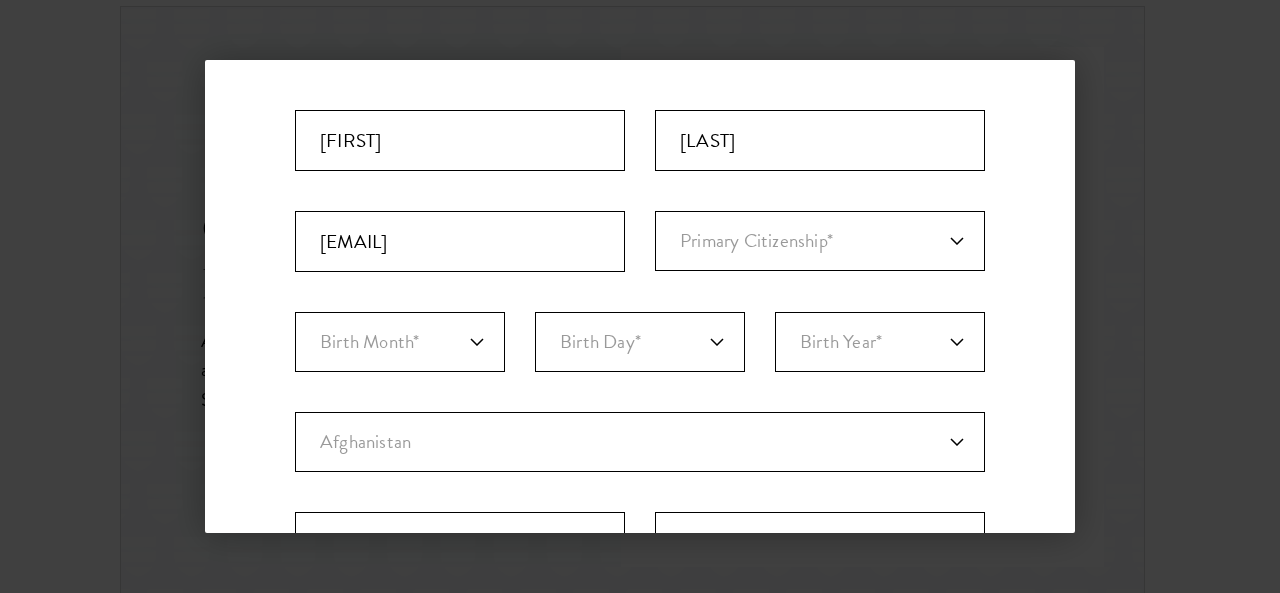 type on "Jizzakh" 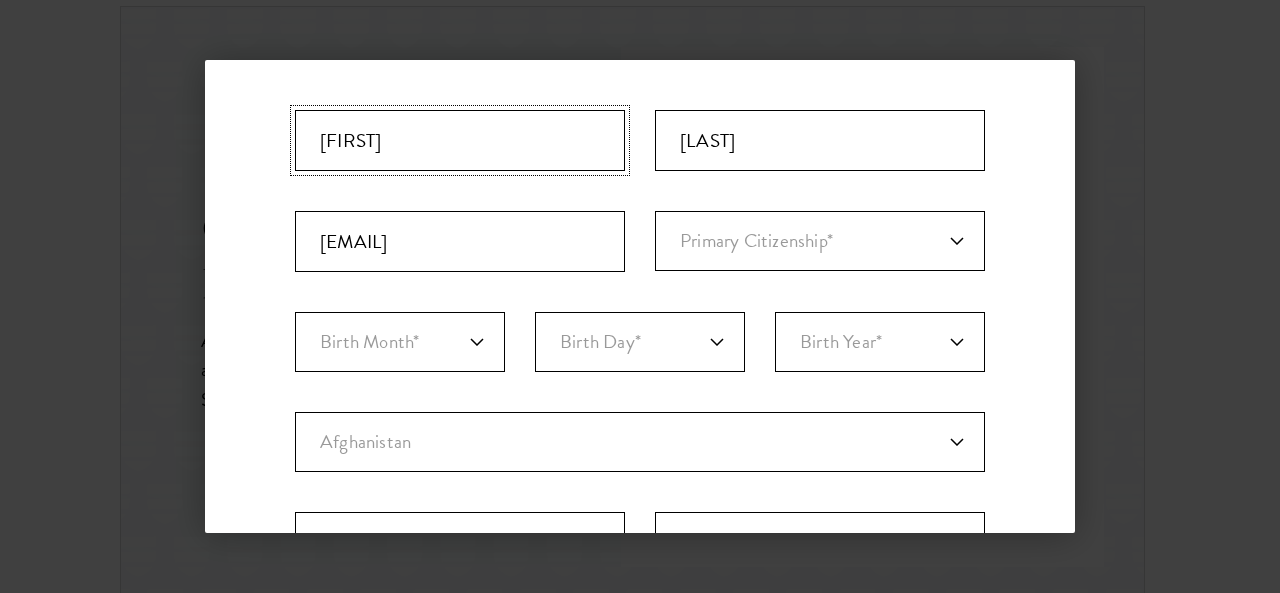 select 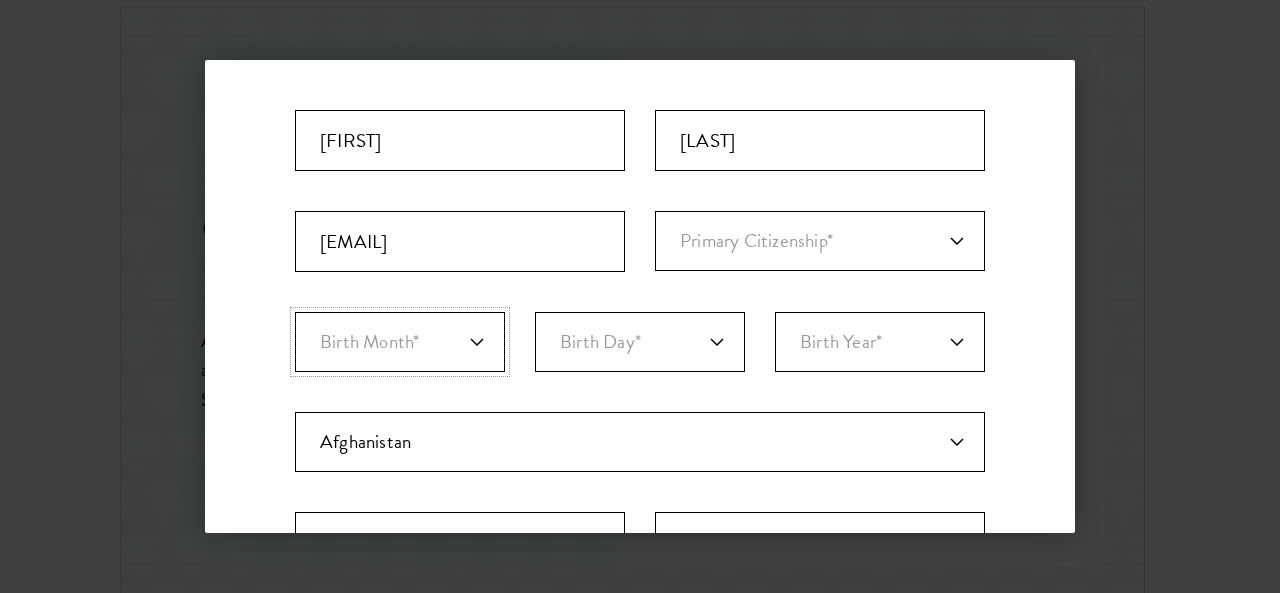 click on "Birth Month* January February March April May June July August September October November December" at bounding box center (400, 342) 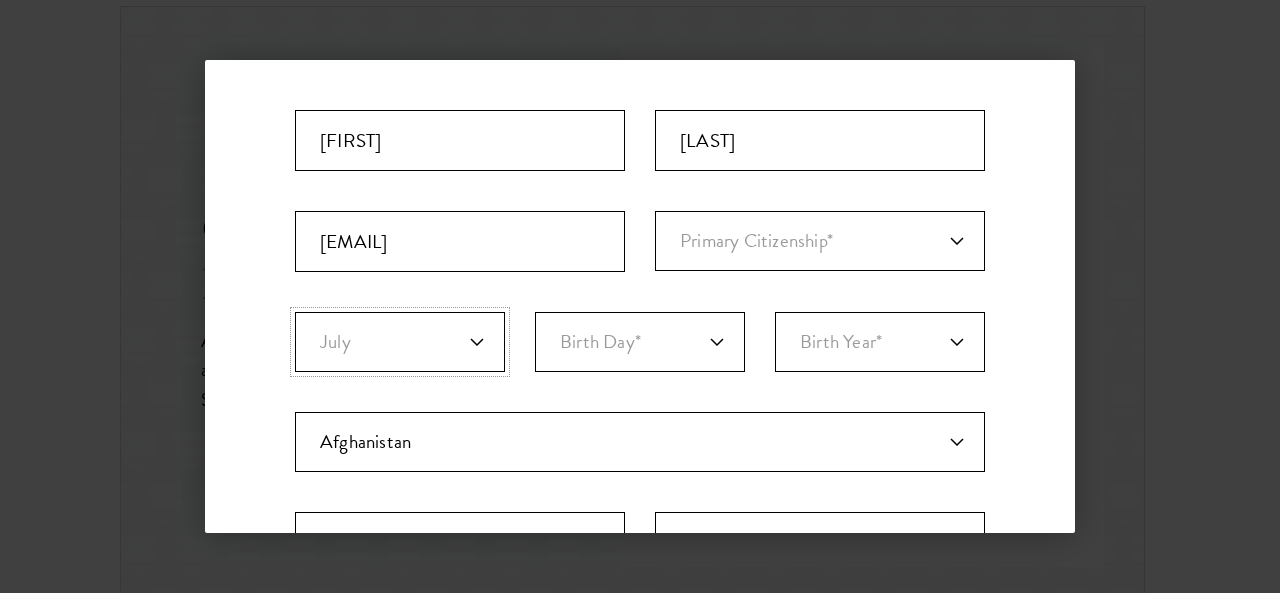 click on "Birth Month* January February March April May June July August September October November December" at bounding box center [400, 342] 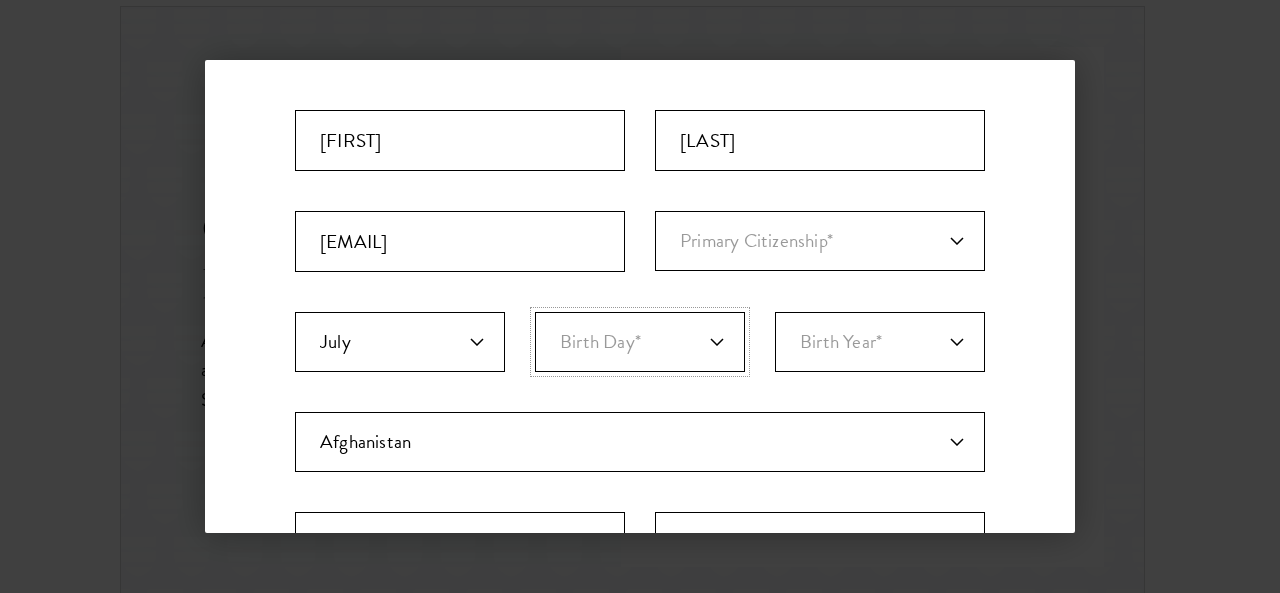 click on "Birth Day* 1 2 3 4 5 6 7 8 9 10 11 12 13 14 15 16 17 18 19 20 21 22 23 24 25 26 27 28 29 30 31" at bounding box center (640, 342) 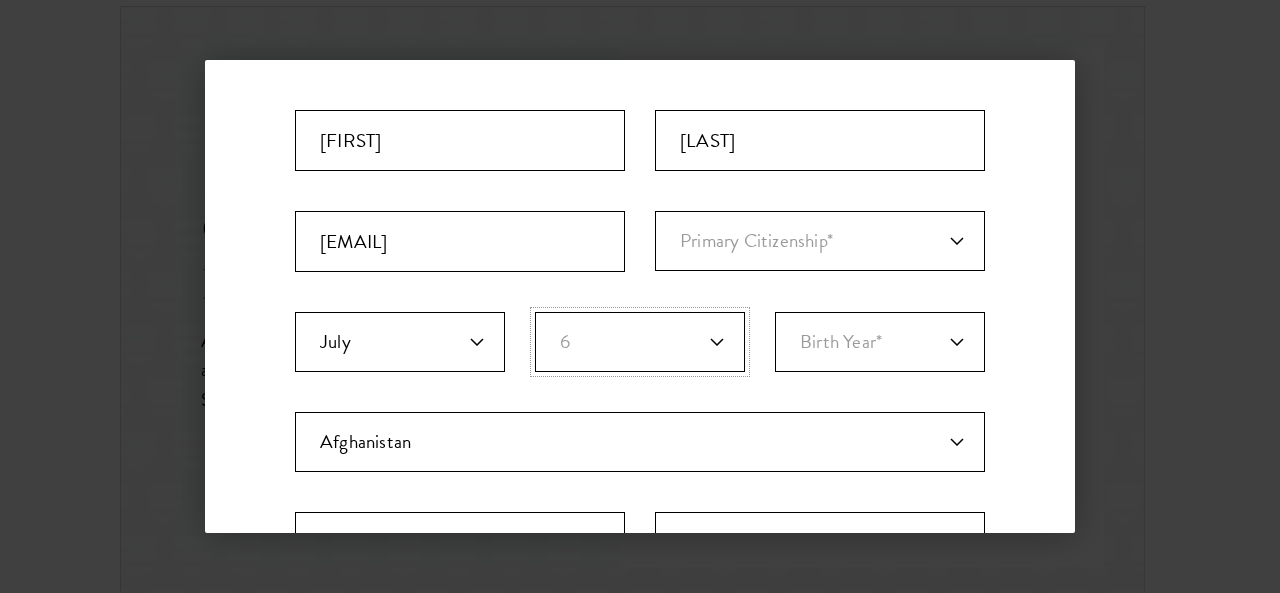 click on "Birth Day* 1 2 3 4 5 6 7 8 9 10 11 12 13 14 15 16 17 18 19 20 21 22 23 24 25 26 27 28 29 30 31" at bounding box center (640, 342) 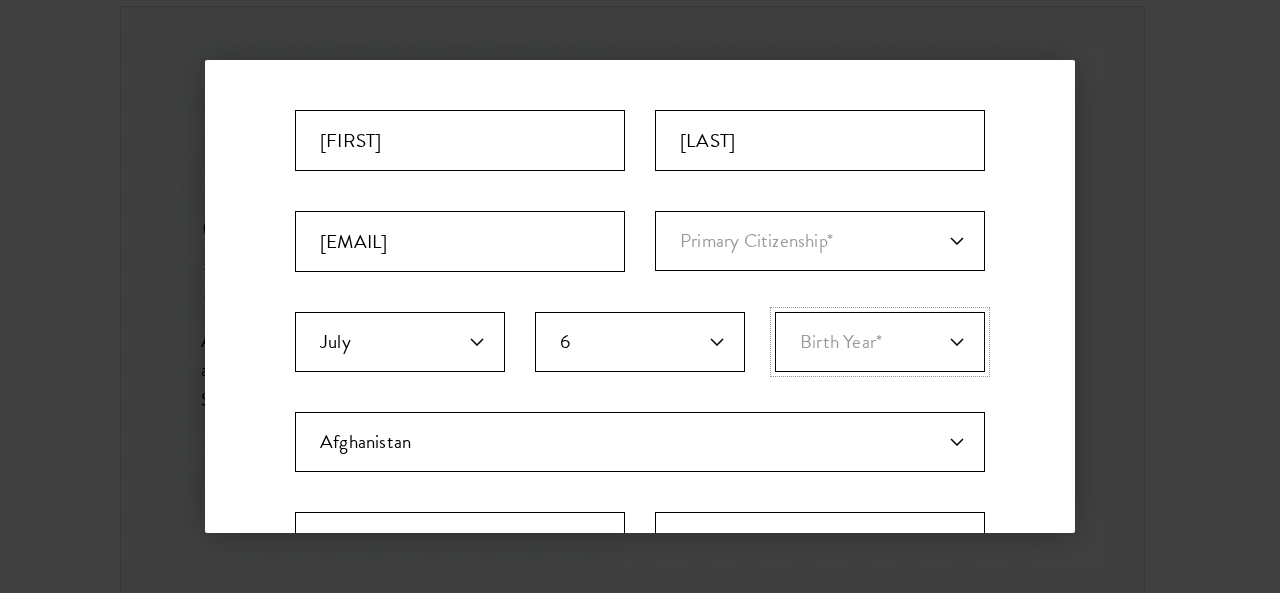 click on "Birth Year* 2025 2024 2023 2022 2021 2020 2019 2018 2017 2016 2015 2014 2013 2012 2011 2010 2009 2008 2007 2006 2005 2004 2003 2002 2001 2000 1999 1998 1997 1996 1995 1994 1993 1992 1991 1990 1989 1988 1987 1986 1985 1984 1983 1982 1981 1980 1979 1978 1977 1976 1975 1974 1973 1972 1971 1970 1969 1968 1967 1966 1965 1964 1963 1962 1961 1960 1959 1958 1957 1956 1955 1954 1953 1952 1951 1950 1949 1948 1947 1946 1945 1944 1943 1942 1941 1940 1939 1938 1937 1936 1935 1934 1933 1932 1931 1930 1929 1928 1927 1926 1925 1924 1923 1922 1921 1920 1919 1918 1917 1916 1915 1914 1913 1912 1911 1910 1909 1908 1907 1906 1905 1904 1903 1902 1901 1900" at bounding box center (880, 342) 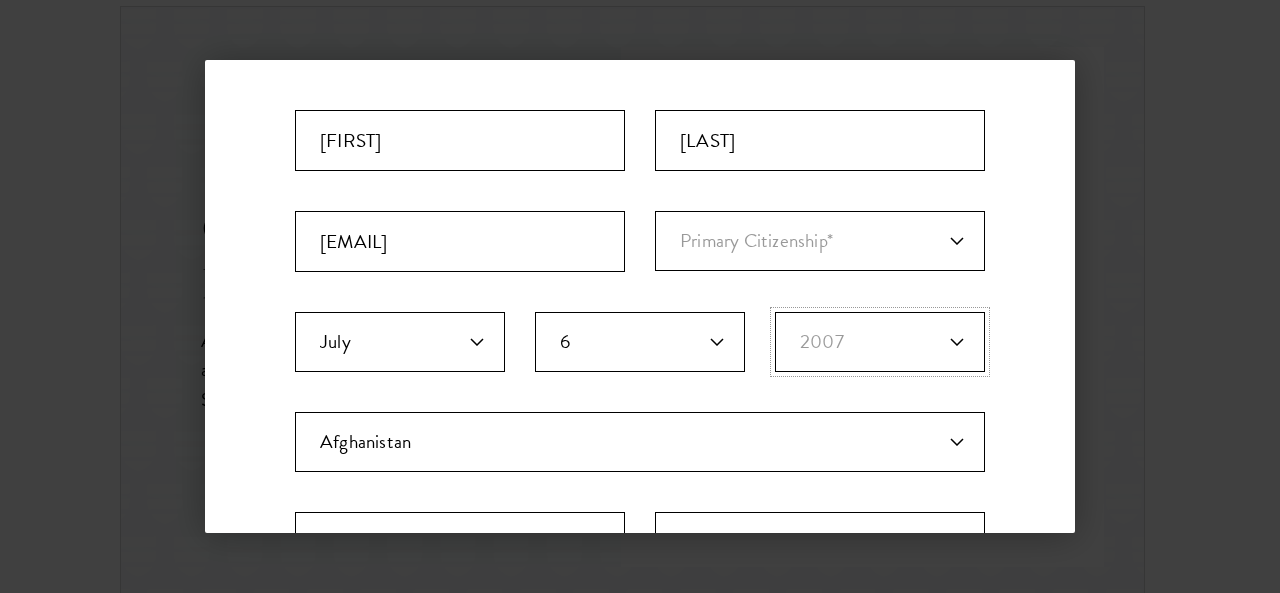 click on "Birth Year* 2025 2024 2023 2022 2021 2020 2019 2018 2017 2016 2015 2014 2013 2012 2011 2010 2009 2008 2007 2006 2005 2004 2003 2002 2001 2000 1999 1998 1997 1996 1995 1994 1993 1992 1991 1990 1989 1988 1987 1986 1985 1984 1983 1982 1981 1980 1979 1978 1977 1976 1975 1974 1973 1972 1971 1970 1969 1968 1967 1966 1965 1964 1963 1962 1961 1960 1959 1958 1957 1956 1955 1954 1953 1952 1951 1950 1949 1948 1947 1946 1945 1944 1943 1942 1941 1940 1939 1938 1937 1936 1935 1934 1933 1932 1931 1930 1929 1928 1927 1926 1925 1924 1923 1922 1921 1920 1919 1918 1917 1916 1915 1914 1913 1912 1911 1910 1909 1908 1907 1906 1905 1904 1903 1902 1901 1900" at bounding box center (880, 342) 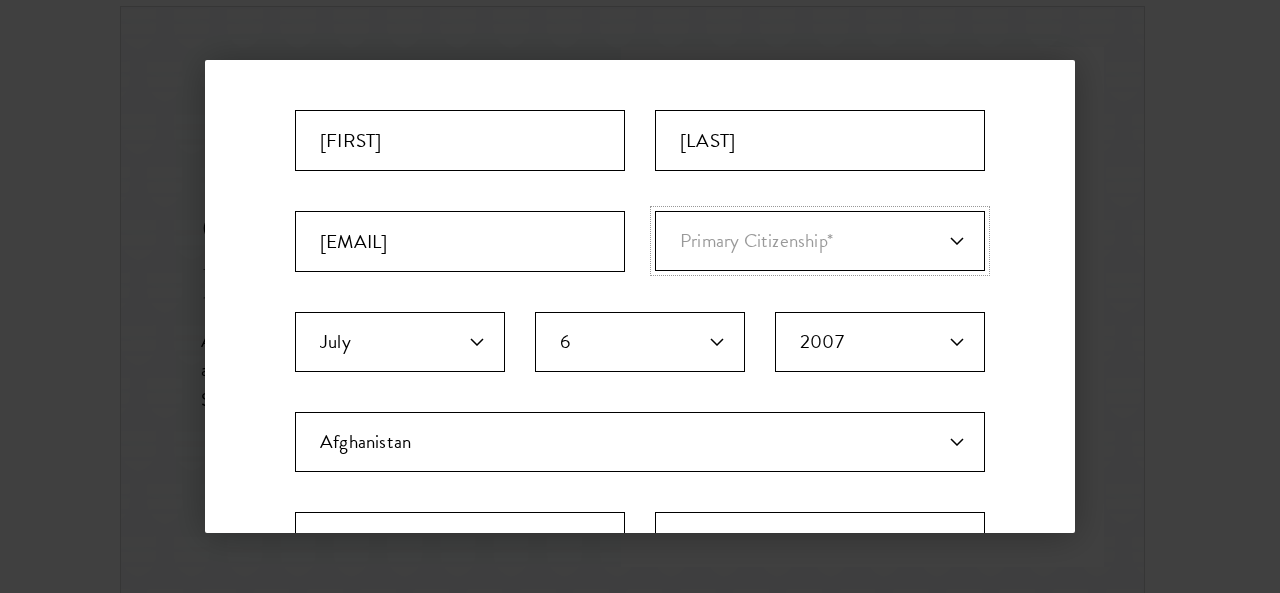 click on "Primary Citizenship* Afghanistan Aland Islands Albania Algeria Andorra Angola Anguilla Antigua and Barbuda Argentina Armenia Aruba Ashmore and Cartier Islands Australia Austria Azerbaijan Bahamas, The Bahrain Bangladesh Barbados Bassas Da India Belarus Belgium Belize Benin Bermuda Bhutan Bolivia Bonaire, Sint Eustatius, and Saba Bosnia and Herzegovina Botswana Bouvet Island Brazil British Indian Ocean Territory British Virgin Islands Brunei Bulgaria Burkina Faso Burundi Cambodia Cameroon Canada Cape Verde Cayman Islands Central African Republic Chad Chile Christmas Island Clipperton Island Cocos Islands (Keeling Islands) Colombia Comoros Congo (Brazzaville) Congo (Kinshasa) Cook Islands Coral Sea Islands Costa Rica Cote D'Ivoire Croatia Cuba Curacao Cyprus Czech Republic Denmark Djibouti Dominica Dominican Republic Ecuador Egypt El Salvador Equatorial Guinea Eritrea Estonia Ethiopia Europa Island Falkland Islands (Islas Malvinas) Faroe Islands Federated States of Micronesia Fiji Finland Foreign/Unknown France" at bounding box center [820, 241] 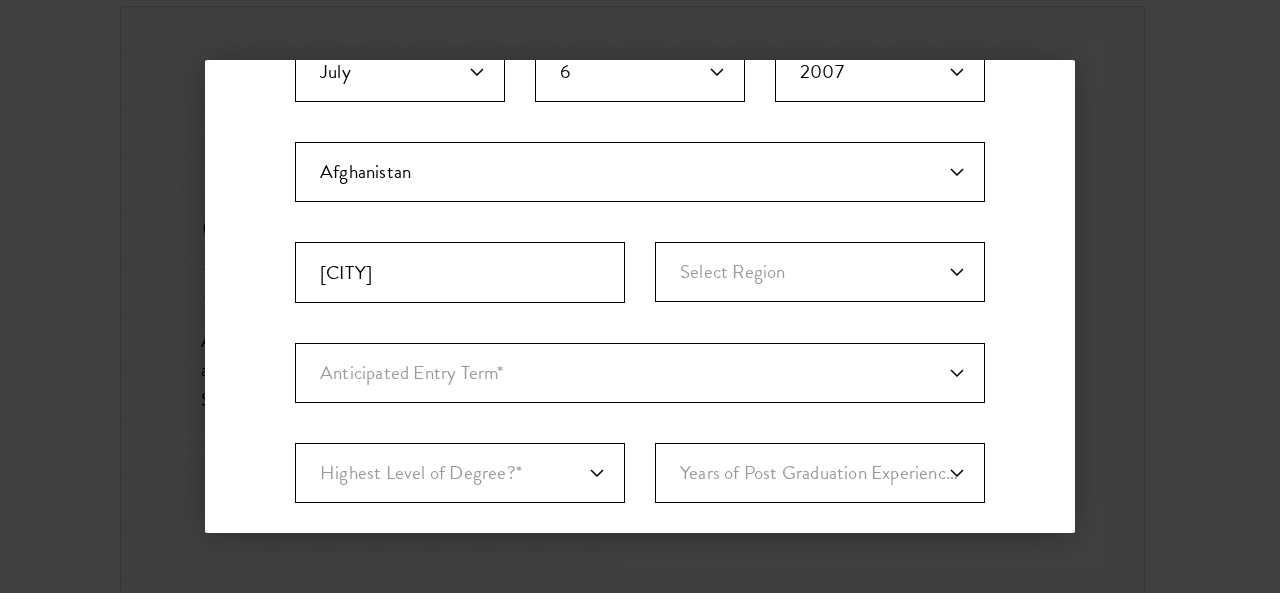 scroll, scrollTop: 500, scrollLeft: 0, axis: vertical 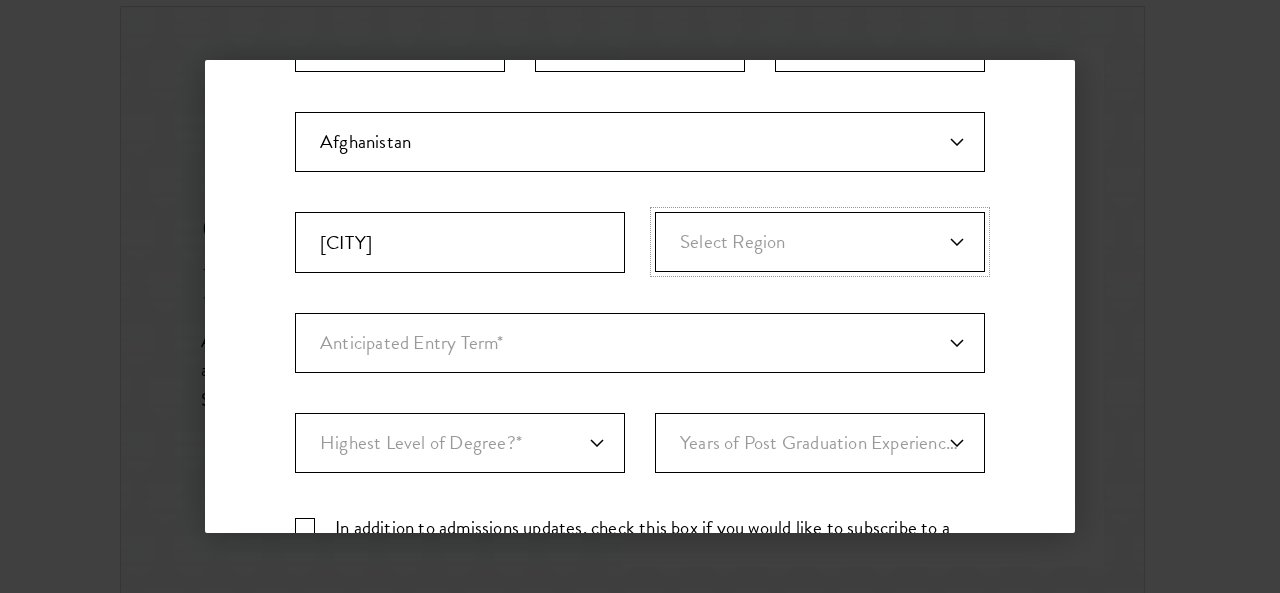 click on "Select Region Andijan Bukhara Fergana Jizzakh Karakalpakstan Namangan Navoiy Qashqadaryo Samarqand Sirdaryo Surxondaryo Tashkent Tashkent Province Xorazm" at bounding box center (820, 242) 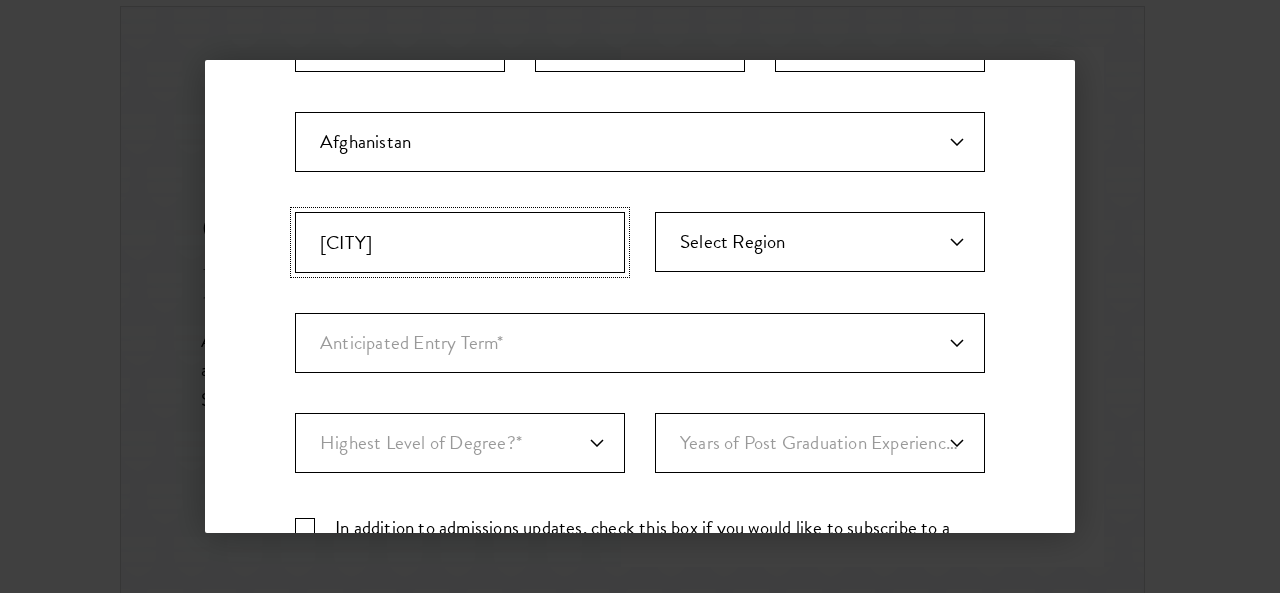 click on "Jizzakh" at bounding box center [460, 242] 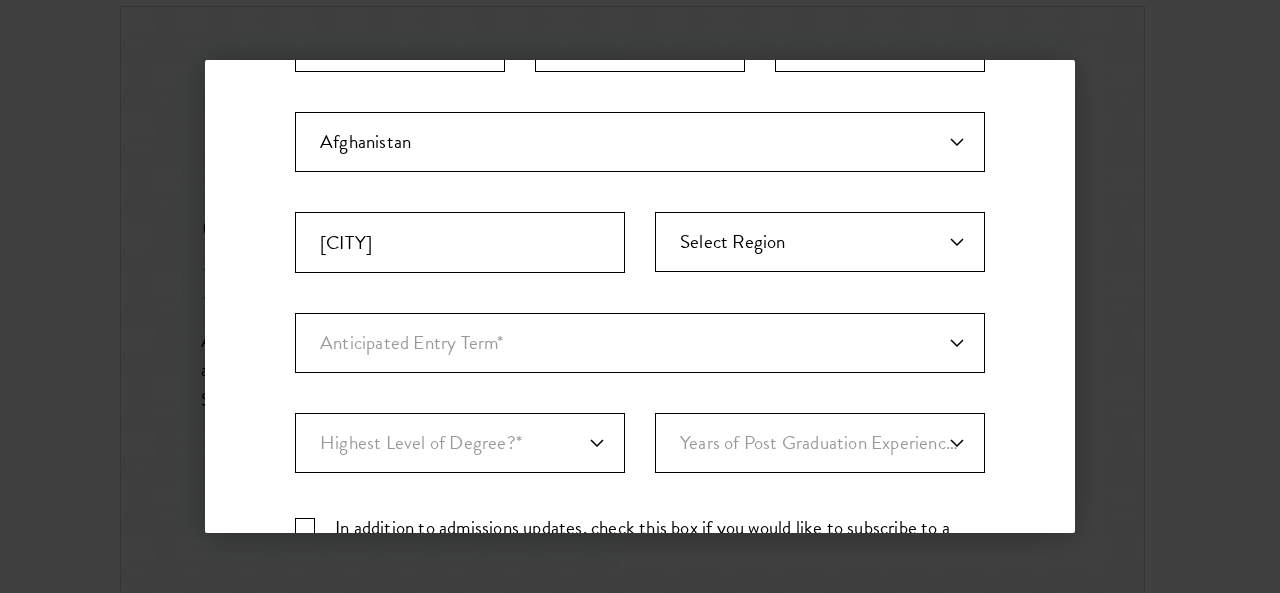 click on "Country Current Country Afghanistan Aland Islands Albania Algeria Andorra Angola Anguilla Antigua and Barbuda Argentina Armenia Aruba Ashmore and Cartier Islands Australia Austria Azerbaijan Bahamas, The Bahrain Bangladesh Barbados Bassas Da India Belarus Belgium Belize Benin Bermuda Bhutan Bolivia Bonaire, Sint Eustatius, and ... Bosnia and Herzegovina Botswana Bouvet Island Brazil British Indian Ocean Territory British Virgin Islands Brunei Bulgaria Burkina Faso Burundi Cambodia Cameroon Canada Cape Verde Cayman Islands Central African Republic Chad Chile China Christmas Island Clipperton Island Cocos Islands (Keeling Islands) Colombia Comoros Congo (Brazzaville) Congo (Kinshasa) Cook Islands Coral Sea Islands Costa Rica Cote D'Ivoire Croatia Cuba Curacao Cyprus Czech Republic Denmark Djibouti Dominica Dominican Republic Ecuador Egypt El Salvador Equatorial Guinea Eritrea Estonia Eswatini Ethiopia Europa Island Falkland Islands (Islas Malvi... Faroe Islands Federated States of Micronesia Fiji Finland France" at bounding box center [640, 212] 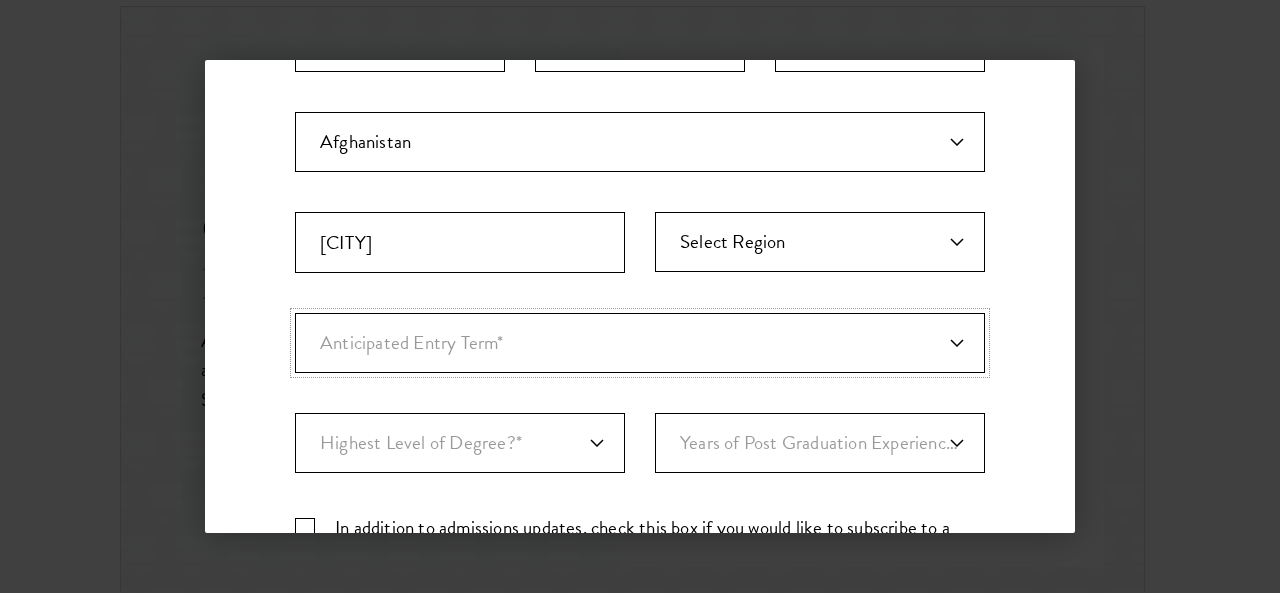 click on "Anticipated Entry Term* August 2026 (Application opens April 2025) Just Exploring" at bounding box center [640, 343] 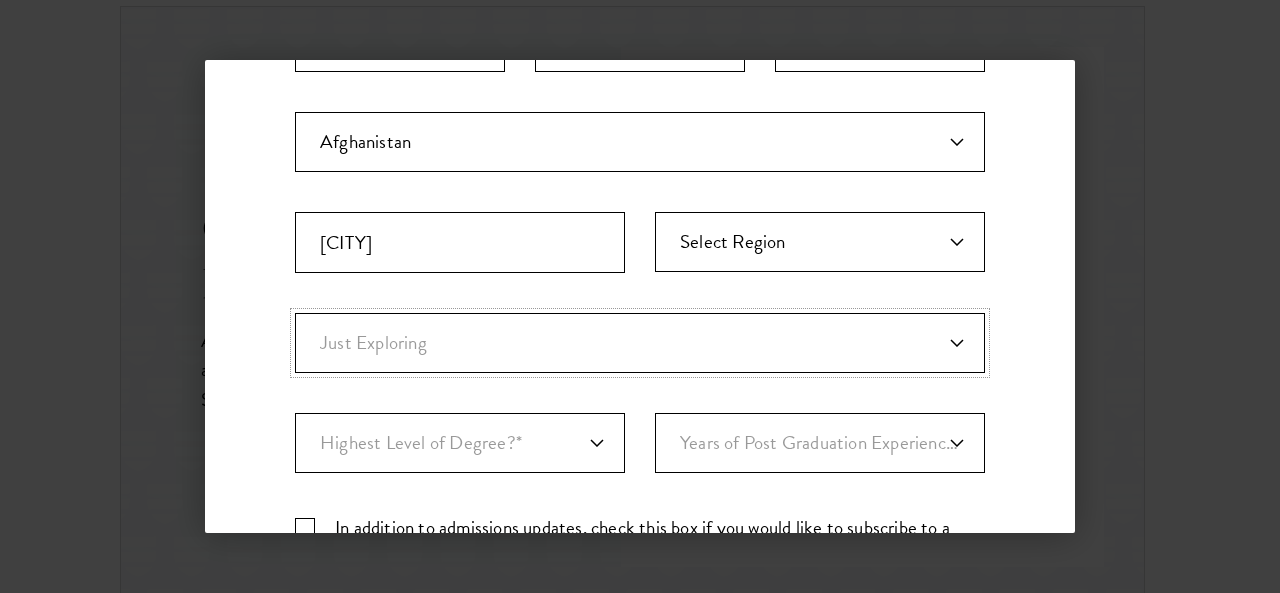 click on "Anticipated Entry Term* August 2026 (Application opens April 2025) Just Exploring" at bounding box center (640, 343) 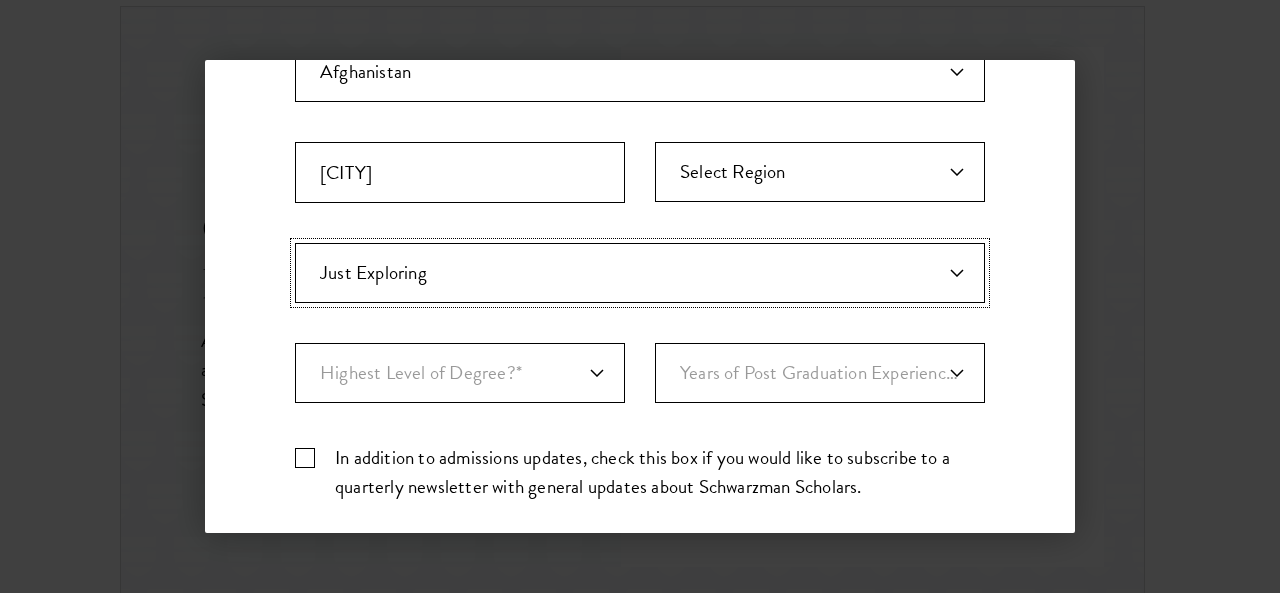 scroll, scrollTop: 600, scrollLeft: 0, axis: vertical 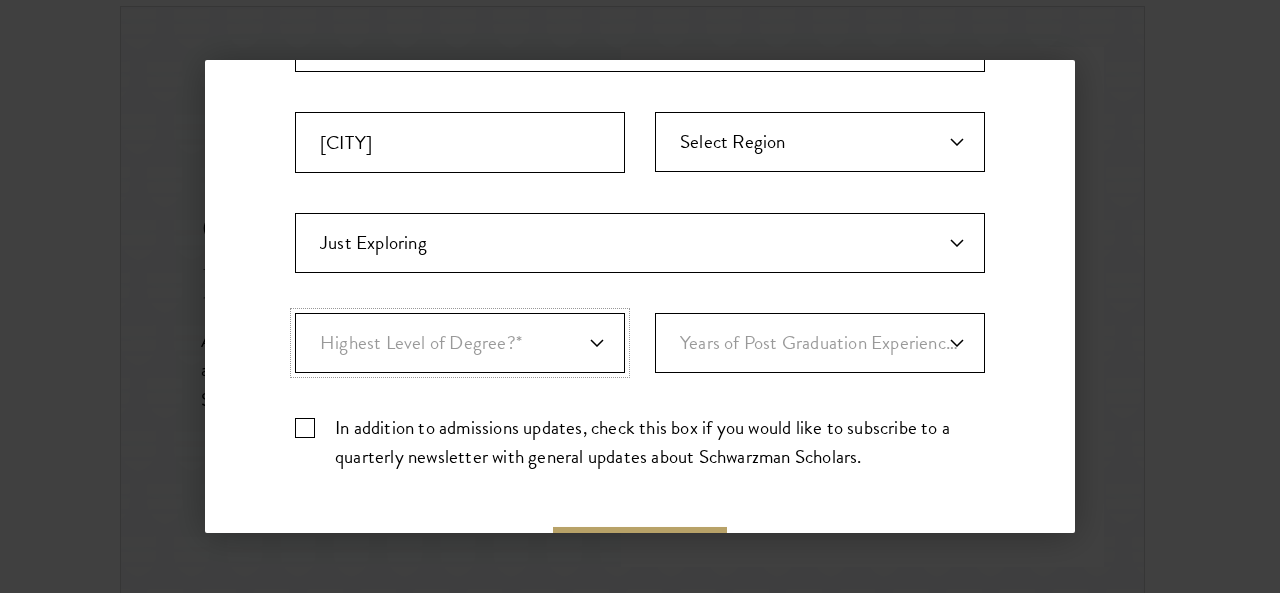 click on "Highest Level of Degree?* PHD Bachelor's Master's Current Undergraduate Student" at bounding box center (460, 343) 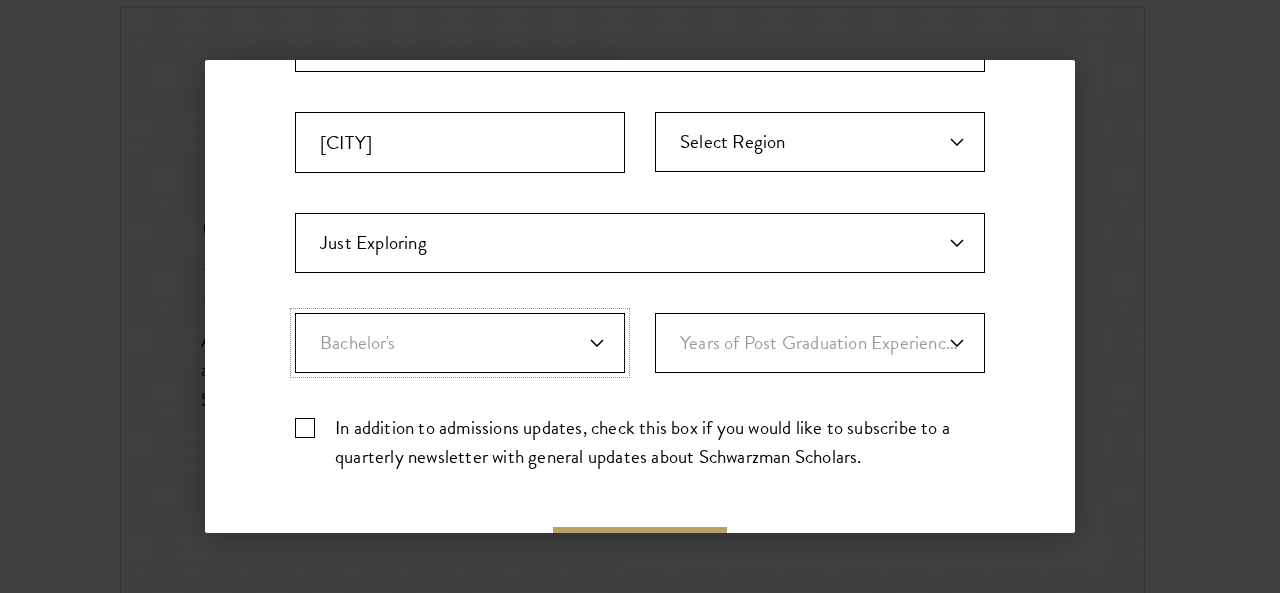 click on "Highest Level of Degree?* PHD Bachelor's Master's Current Undergraduate Student" at bounding box center [460, 343] 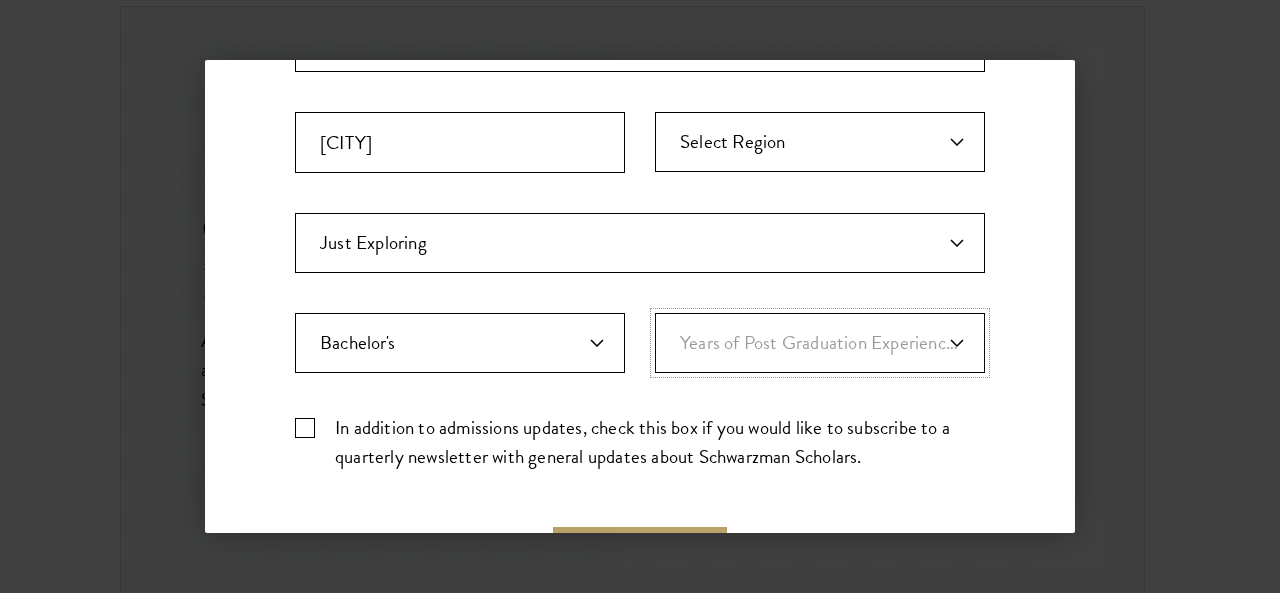 click on "Years of Post Graduation Experience?* 1 2 3 4 5 6 7 8 9 10" at bounding box center (820, 343) 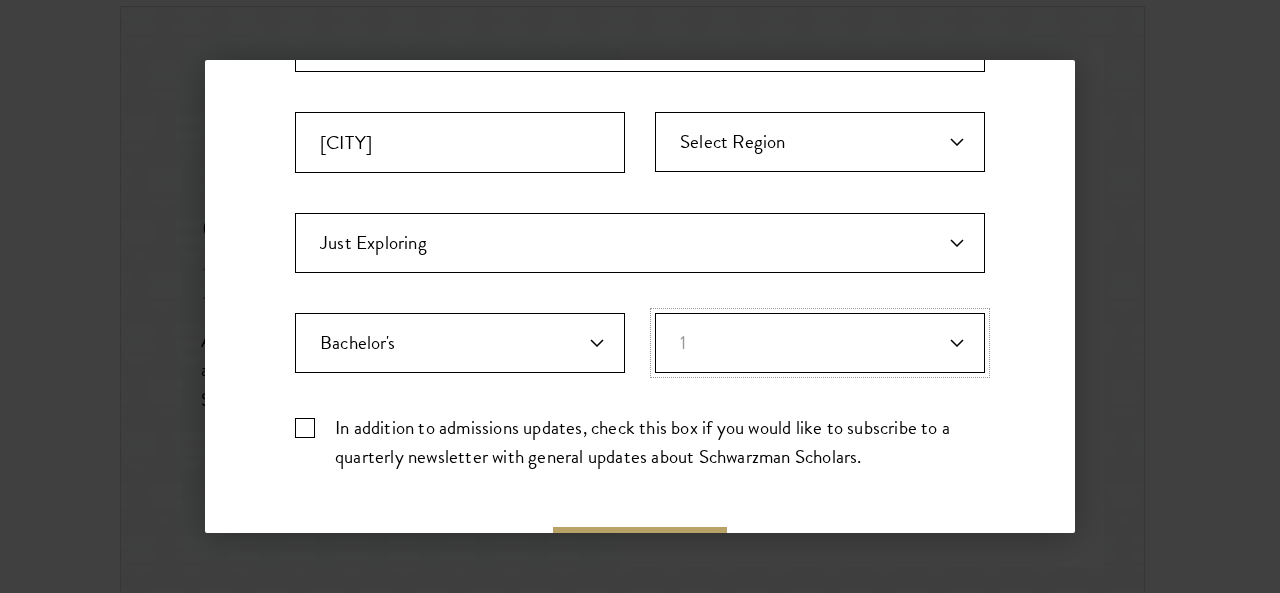 click on "Years of Post Graduation Experience?* 1 2 3 4 5 6 7 8 9 10" at bounding box center [820, 343] 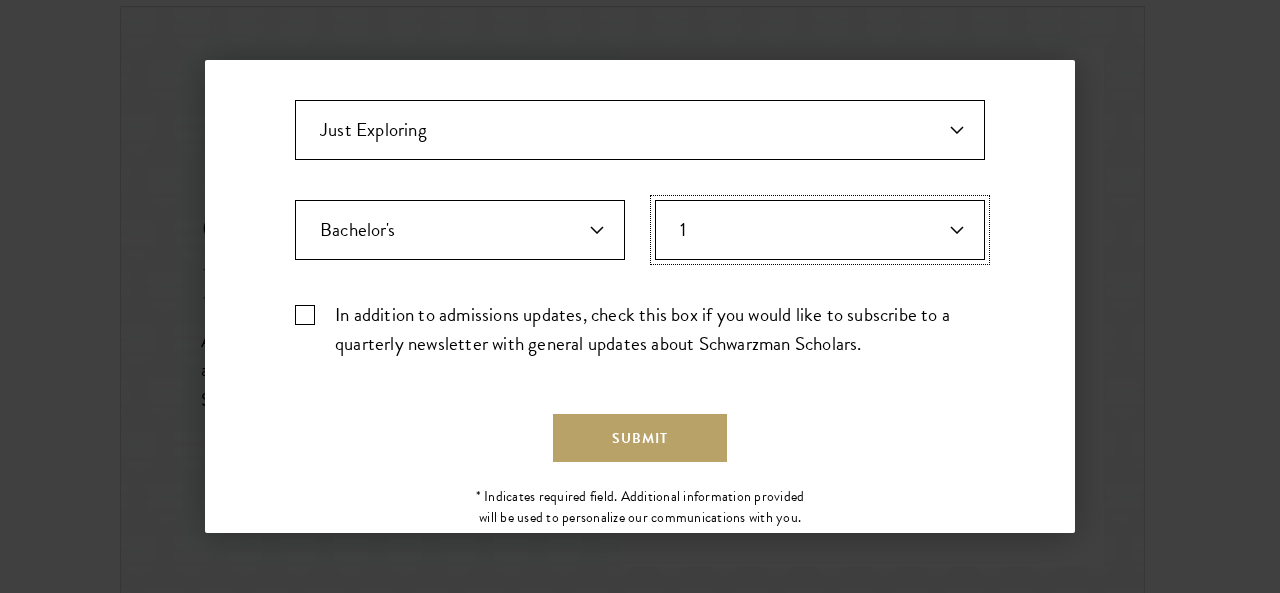 scroll, scrollTop: 762, scrollLeft: 0, axis: vertical 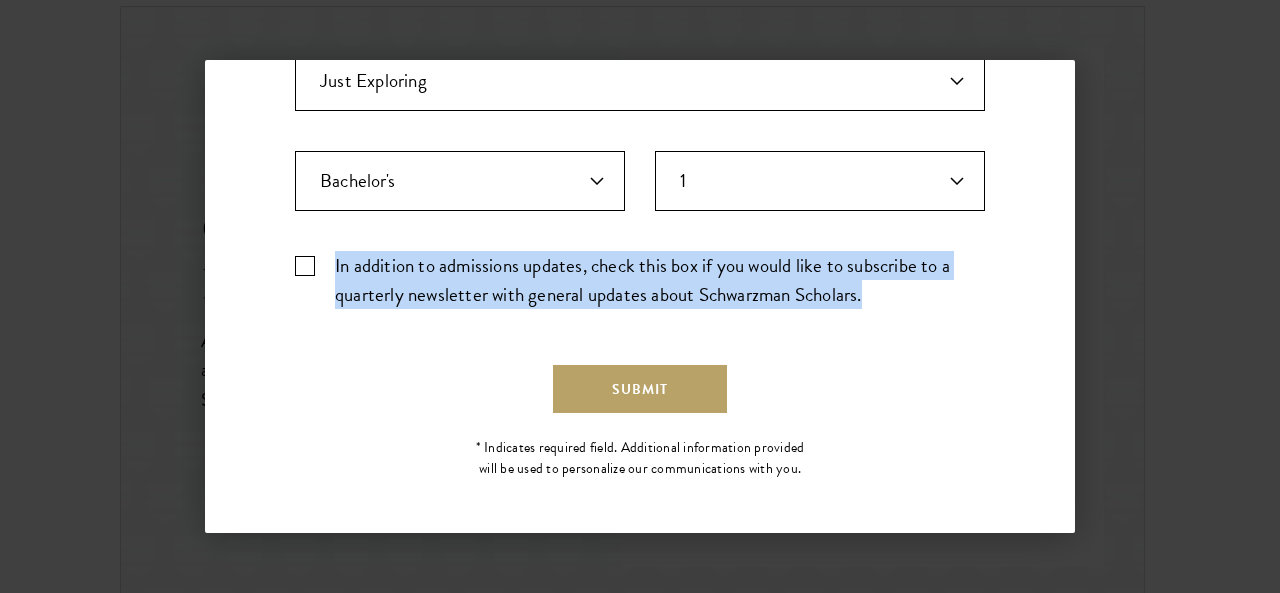 click on "In addition to admissions updates, check this box if you would like to subscribe to a quarterly newsletter with general updates about Schwarzman Scholars." at bounding box center [640, 280] 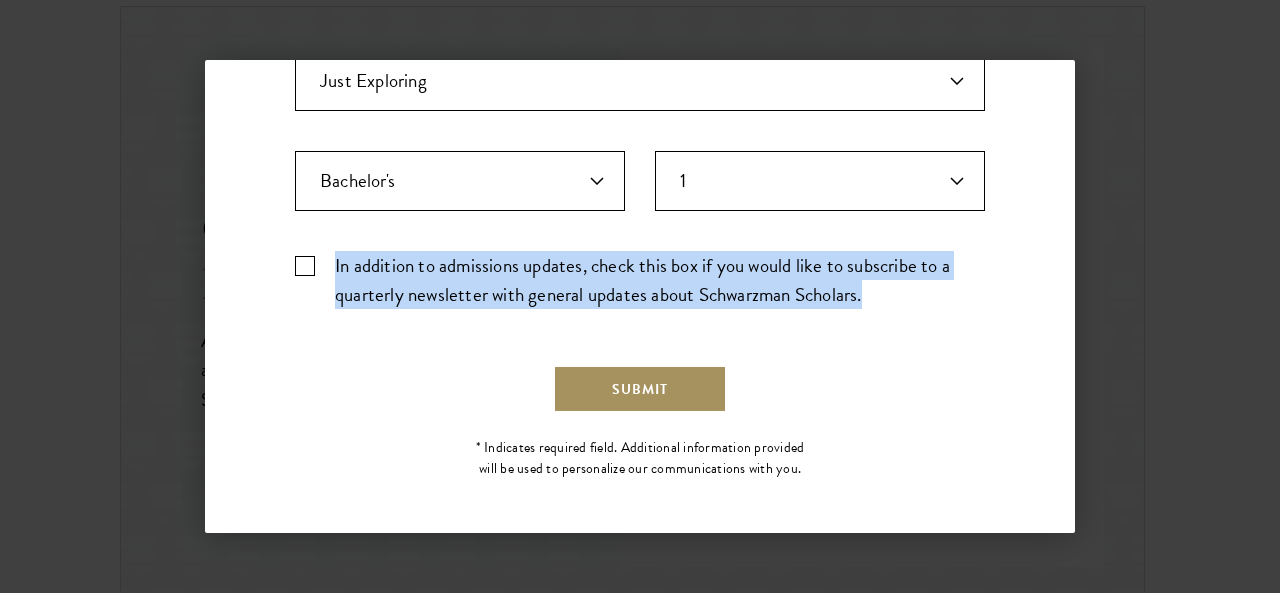 click on "Submit" at bounding box center [640, 389] 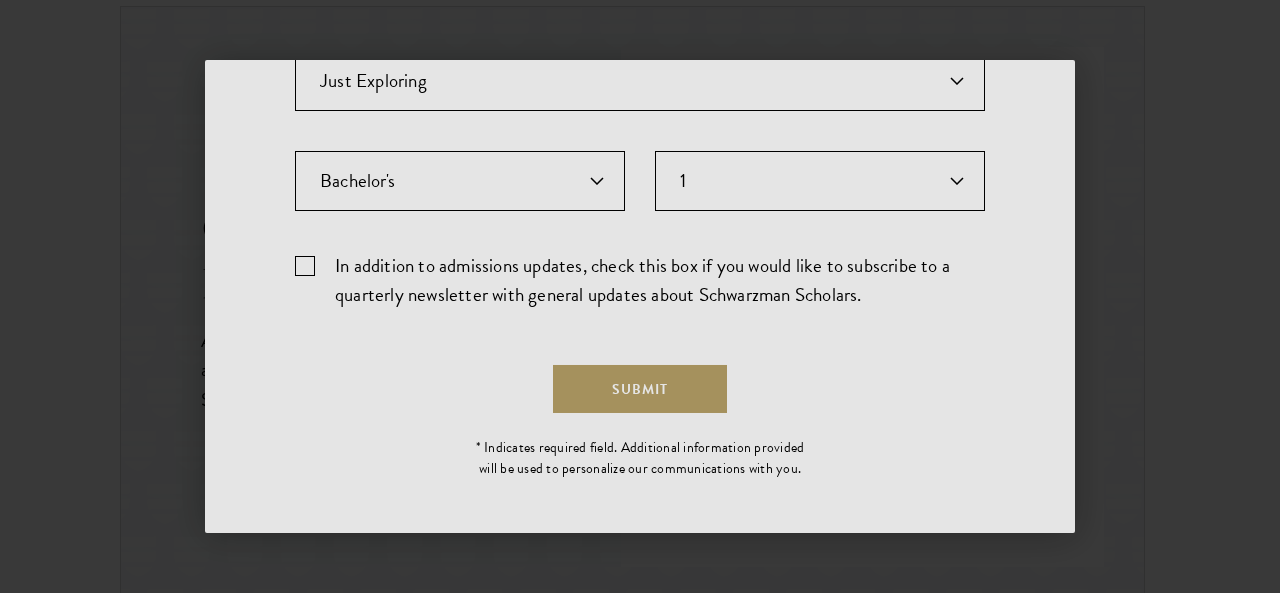 click at bounding box center (640, 296) 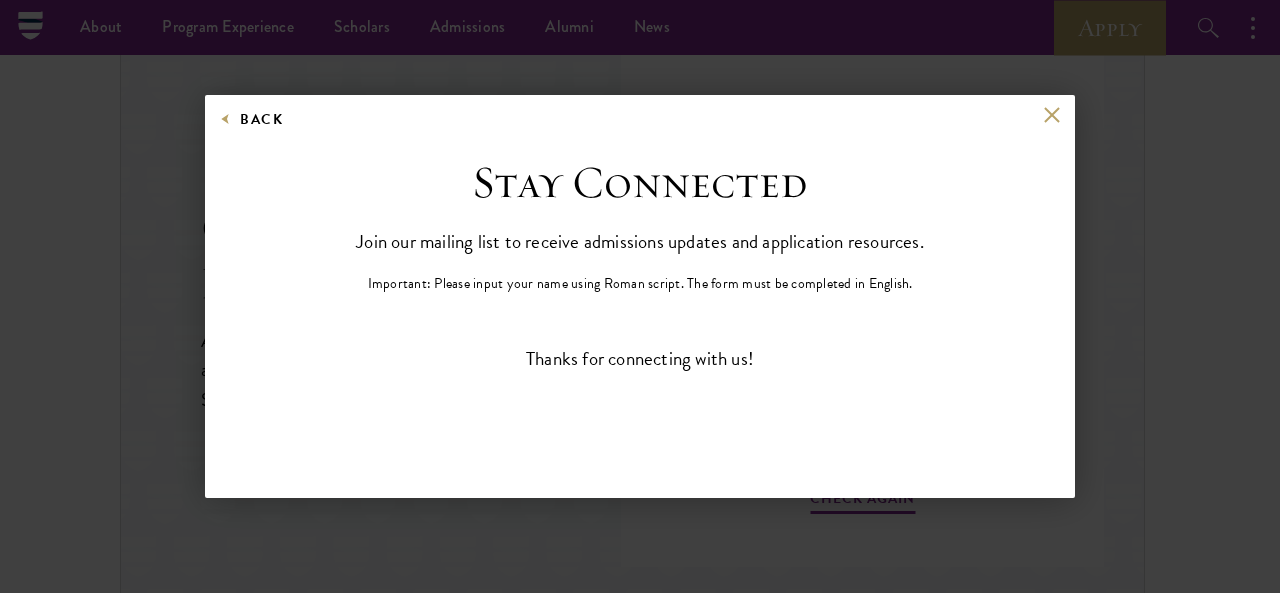 scroll, scrollTop: 1656, scrollLeft: 0, axis: vertical 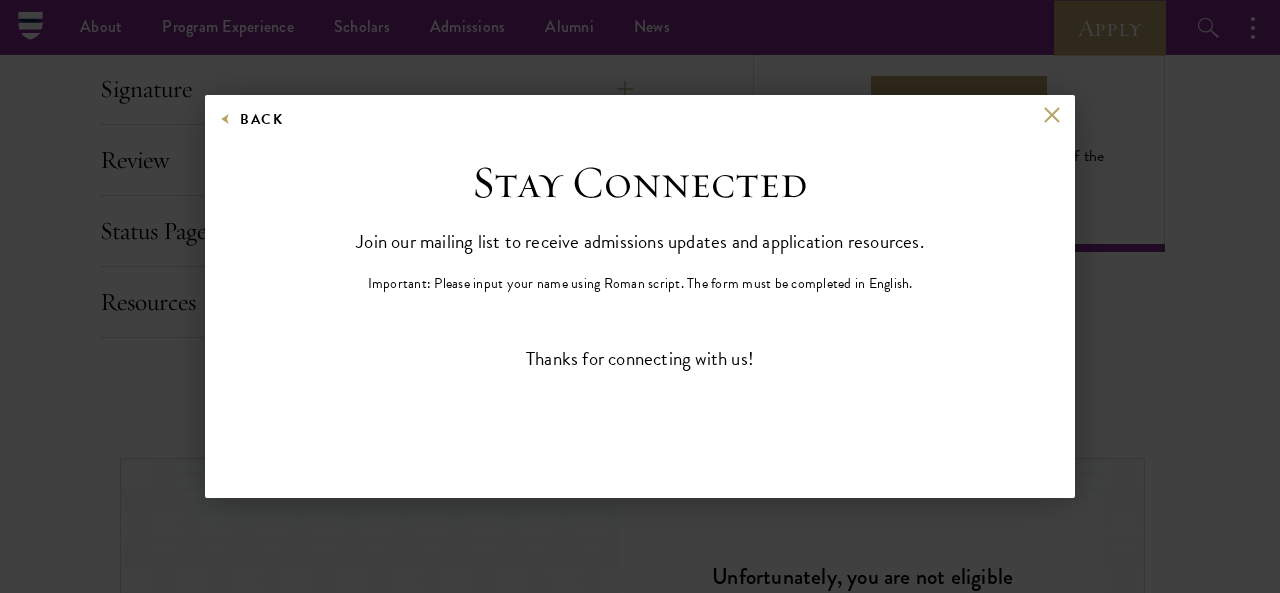click on "Back" at bounding box center [640, 131] 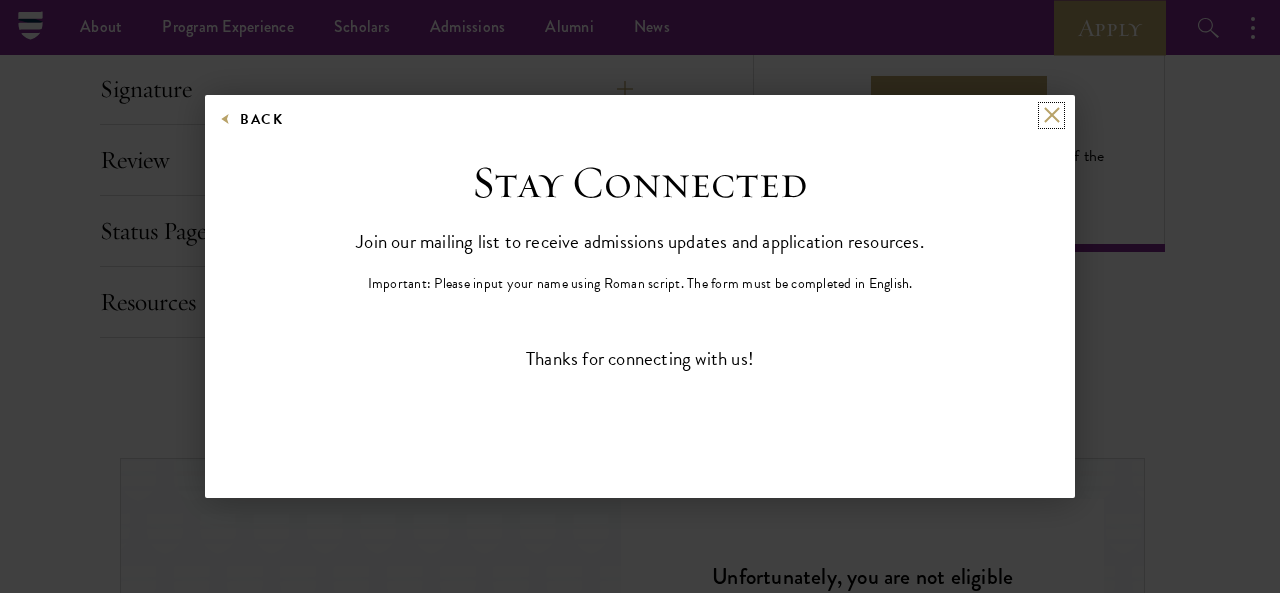 click at bounding box center [1051, 115] 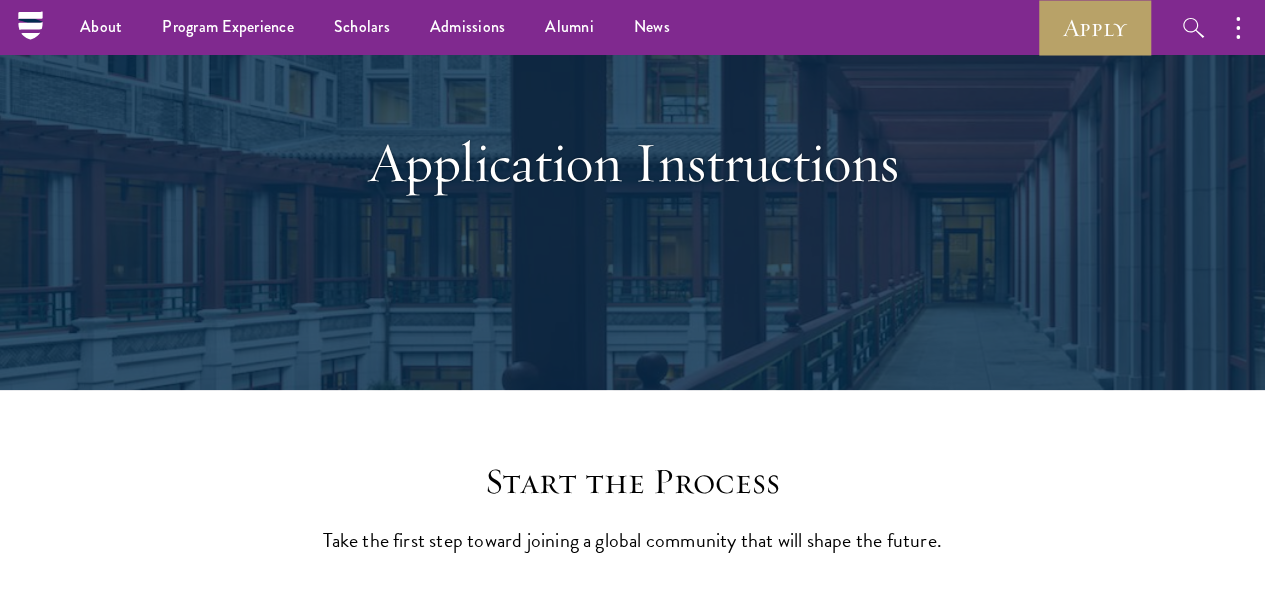 scroll, scrollTop: 0, scrollLeft: 0, axis: both 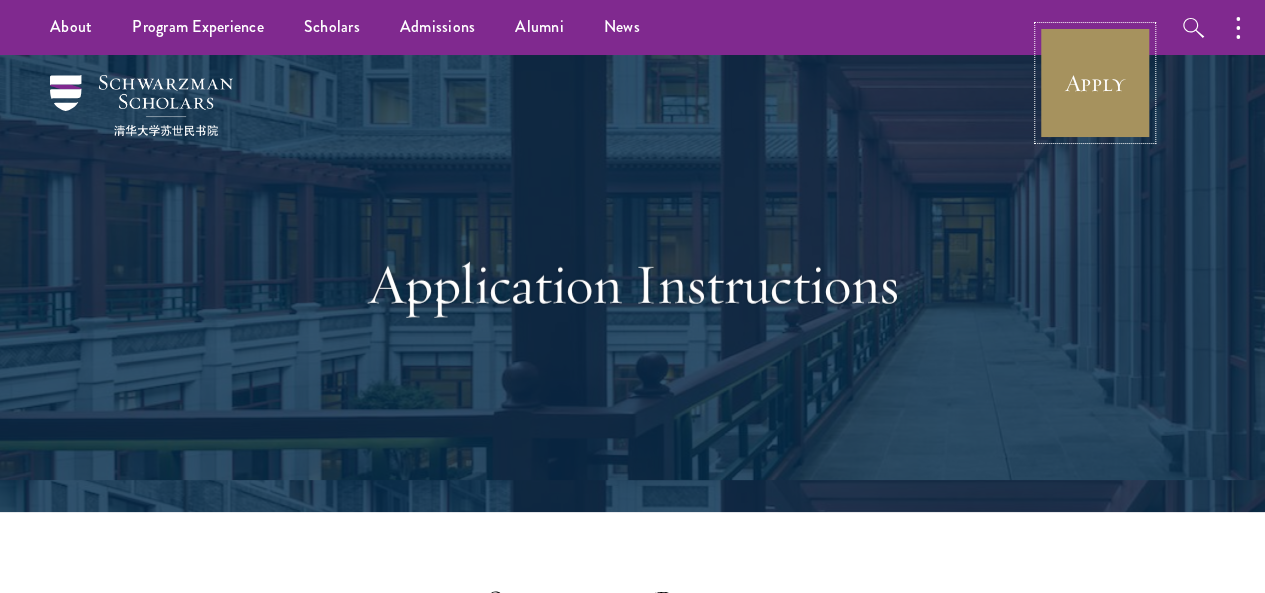 click on "Apply" at bounding box center (1095, 83) 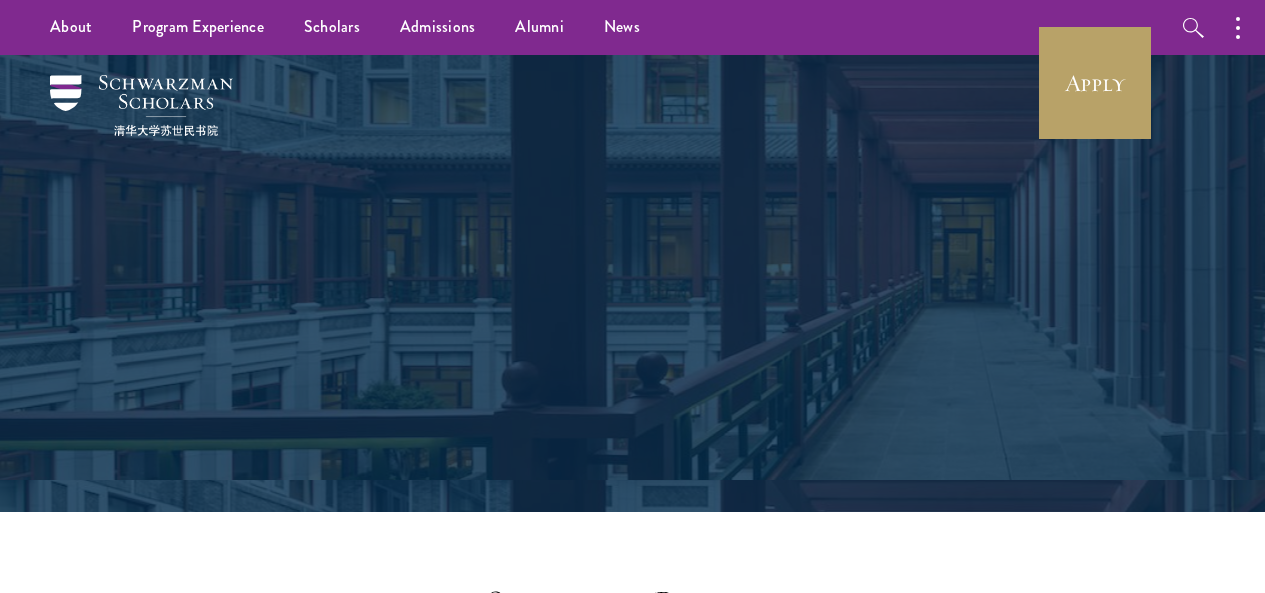 scroll, scrollTop: 400, scrollLeft: 0, axis: vertical 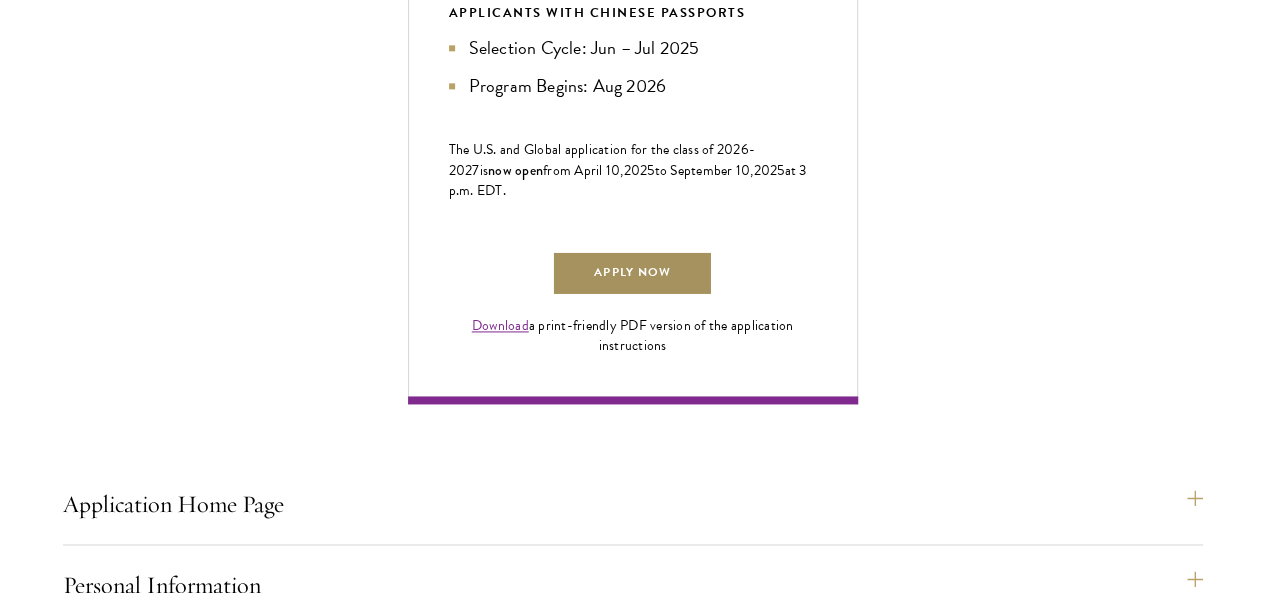 click on "Apply Now" at bounding box center [632, 273] 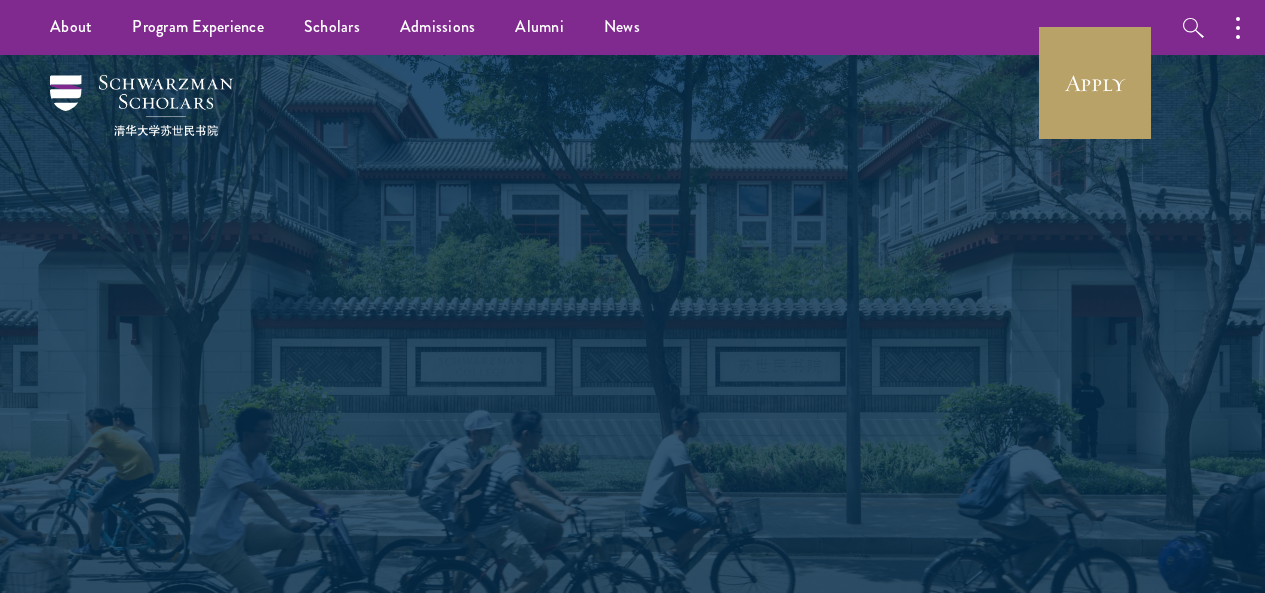 scroll, scrollTop: 390, scrollLeft: 0, axis: vertical 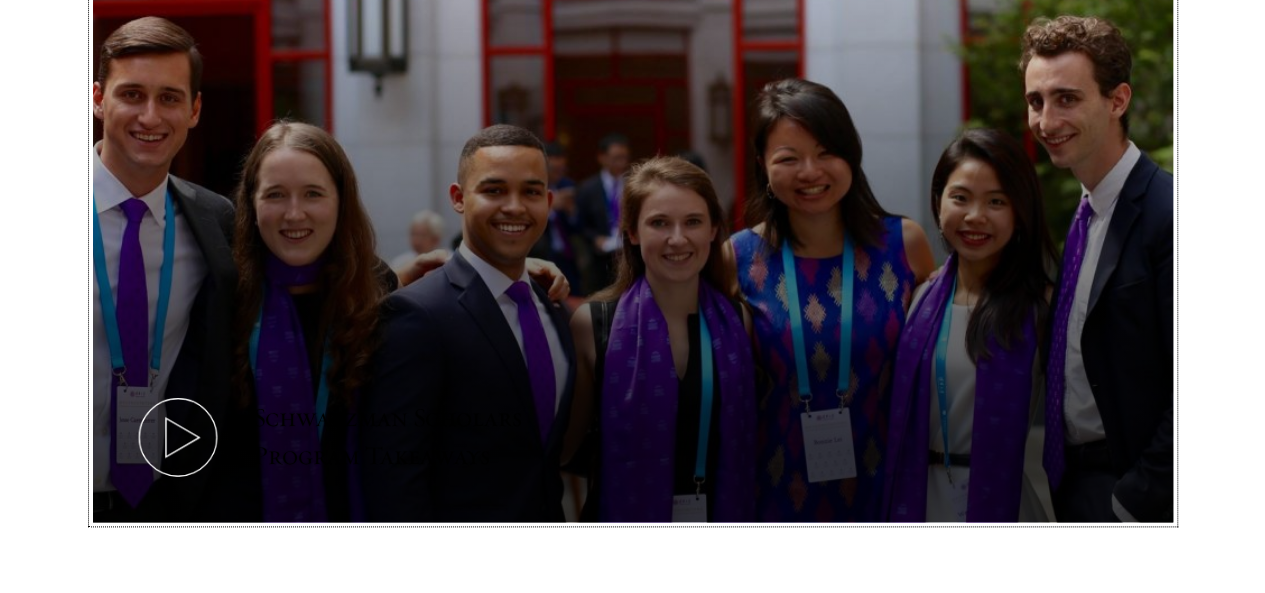 click 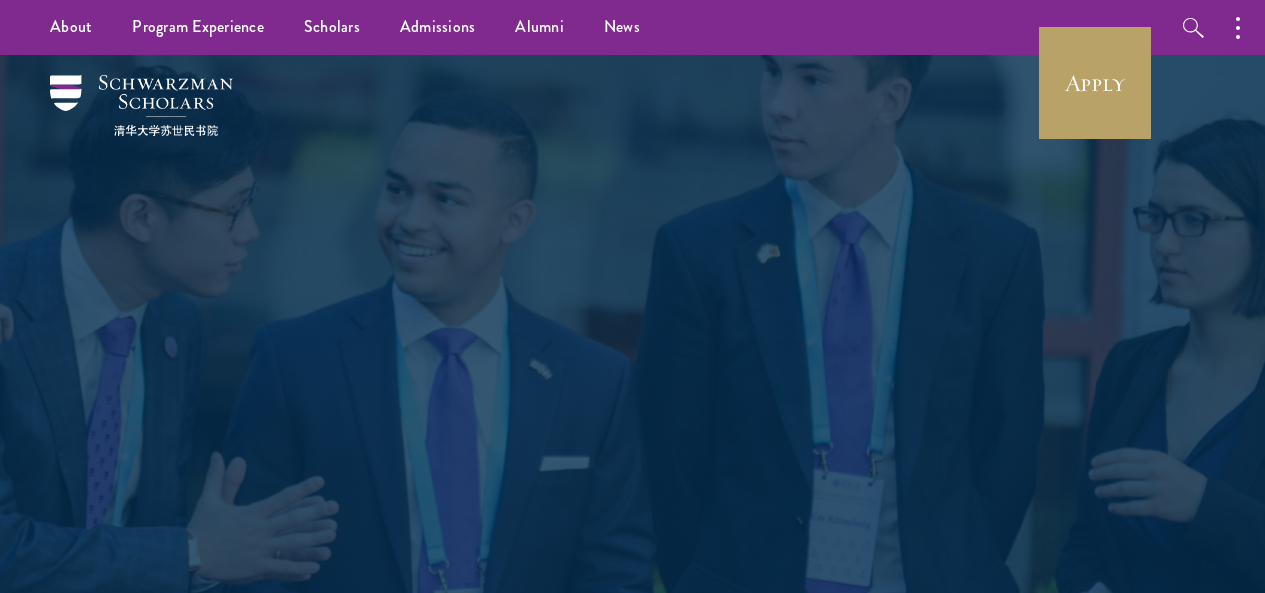 scroll, scrollTop: 0, scrollLeft: 0, axis: both 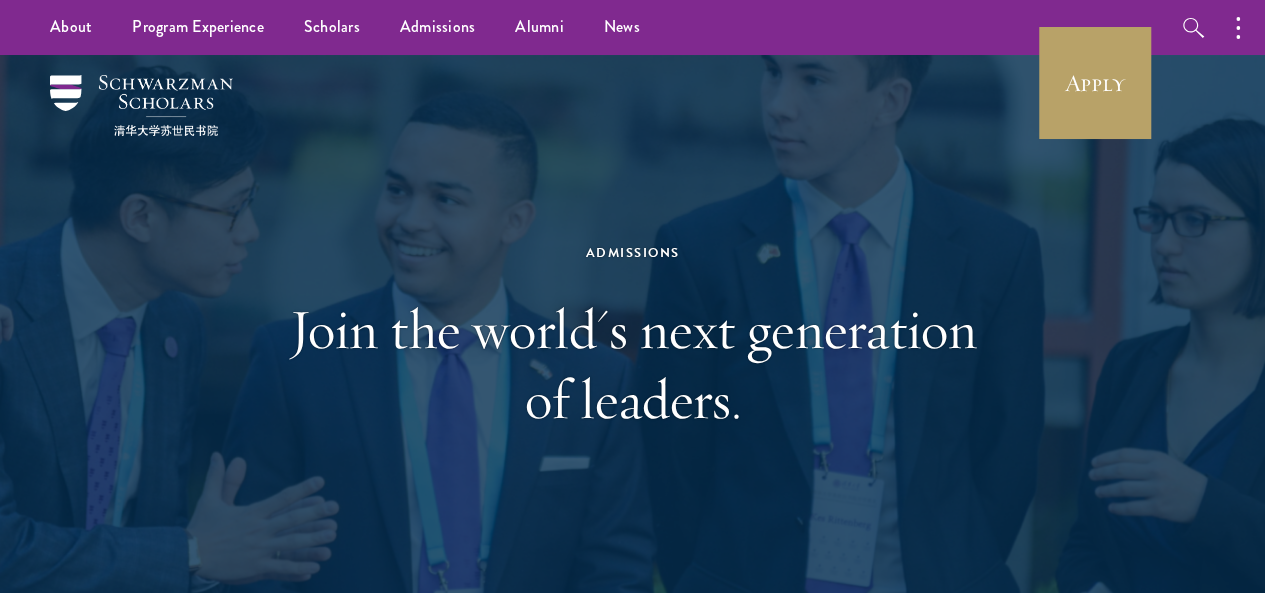 click at bounding box center [632, 337] 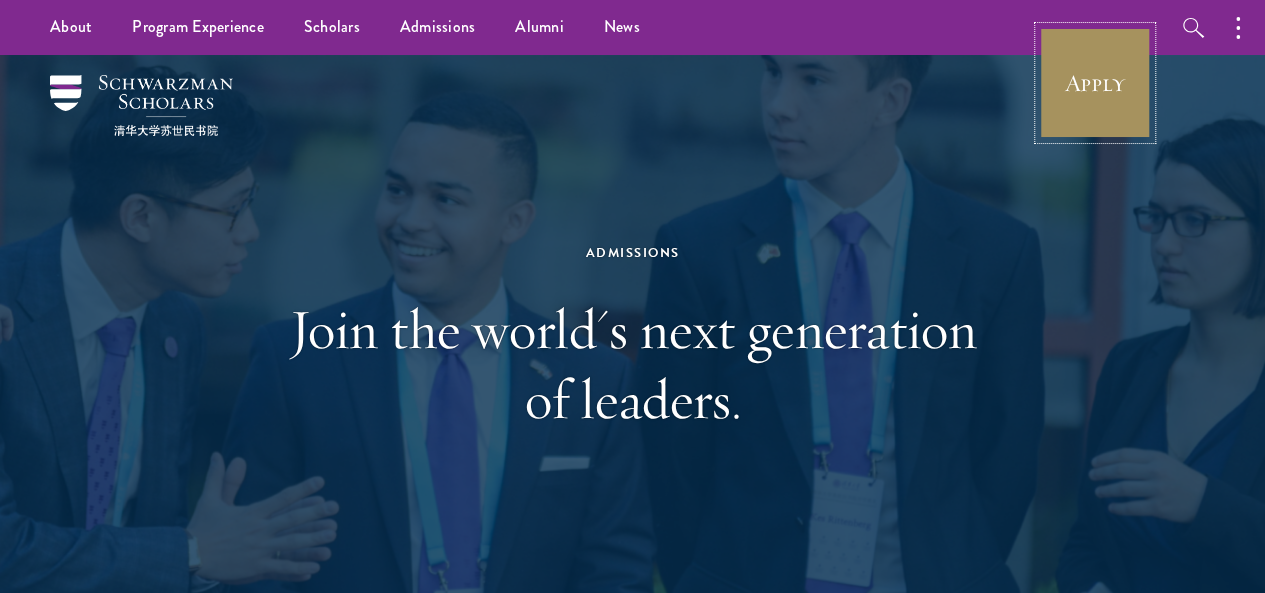 click on "Apply" at bounding box center [1095, 83] 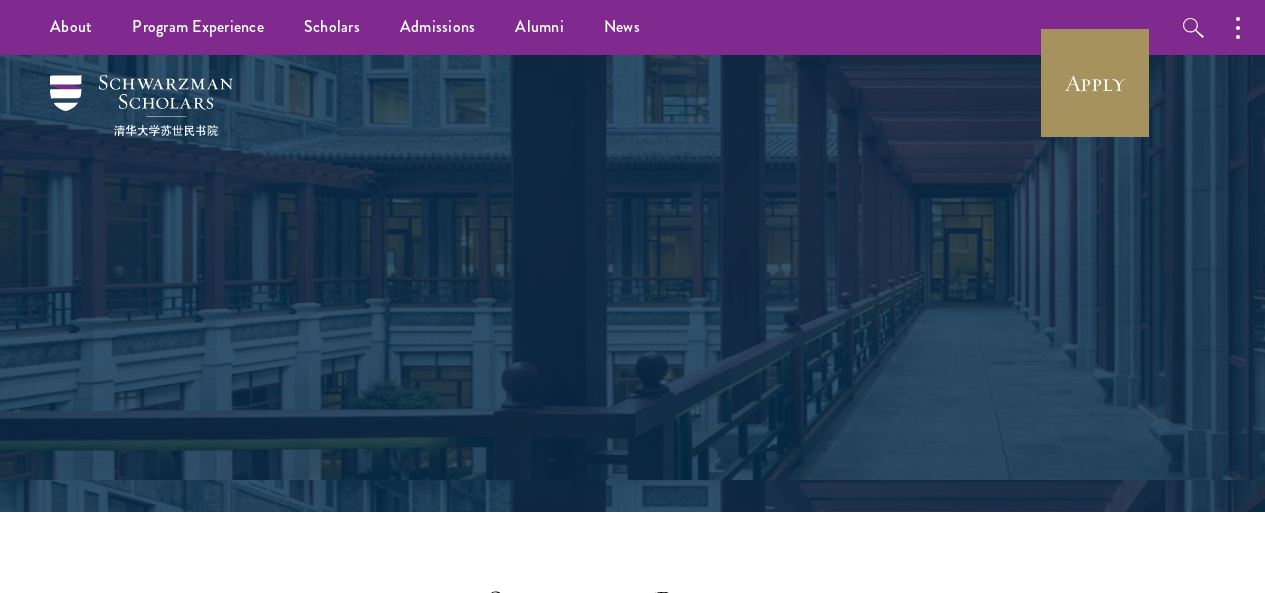 scroll, scrollTop: 0, scrollLeft: 0, axis: both 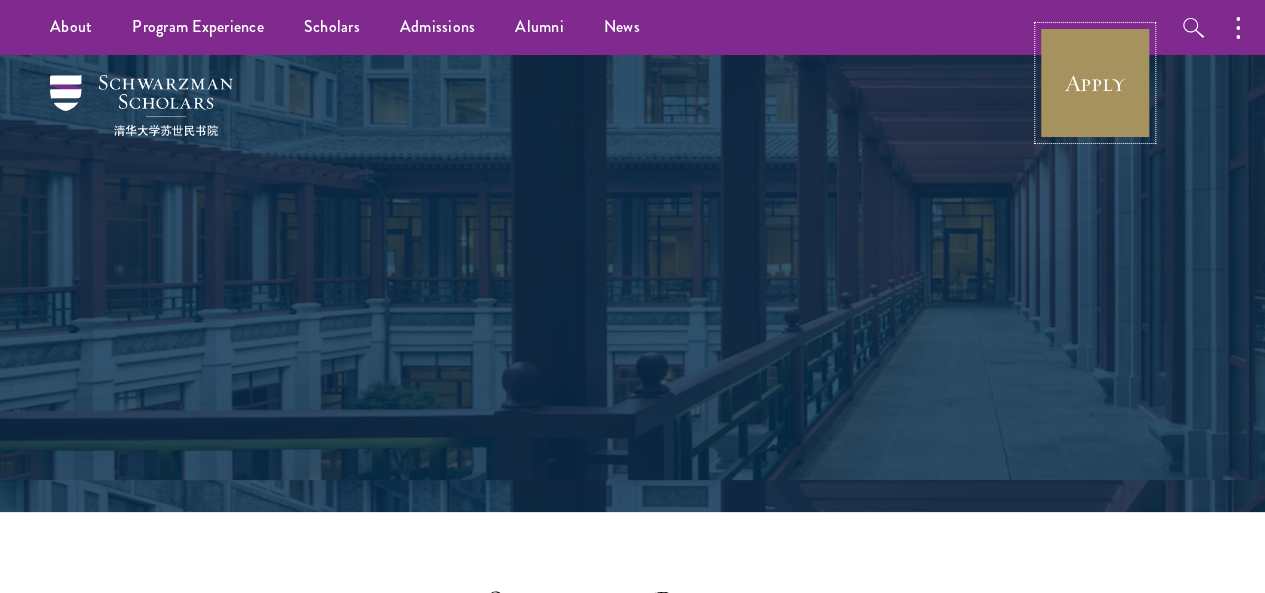 click on "Apply" at bounding box center [1095, 83] 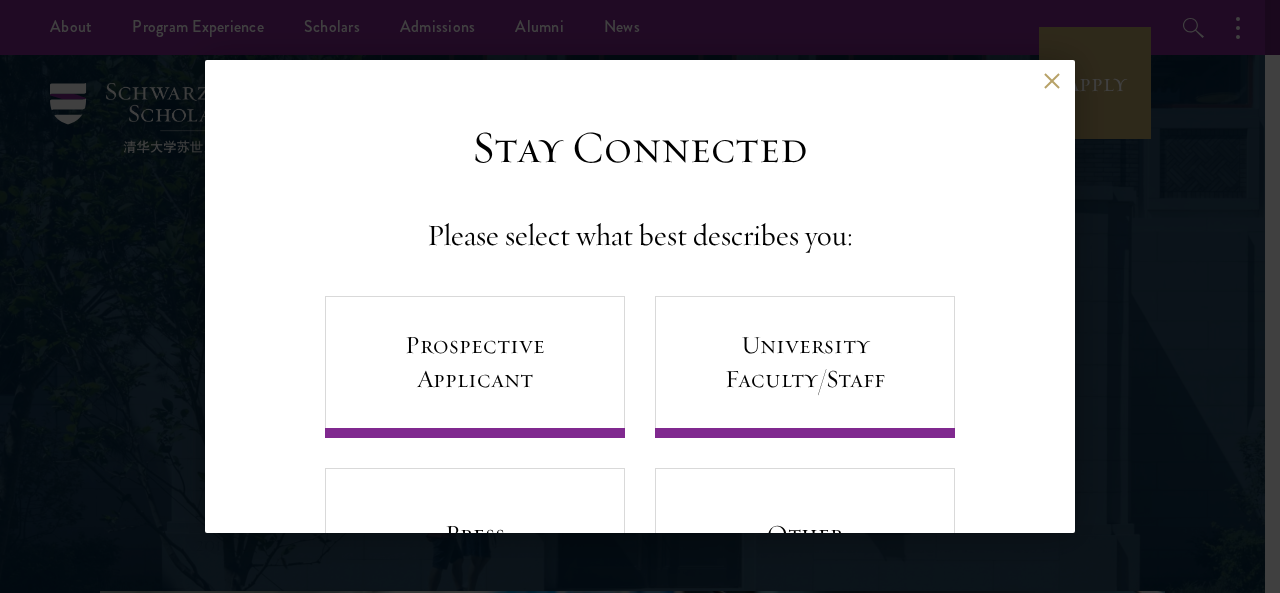 scroll, scrollTop: 0, scrollLeft: 0, axis: both 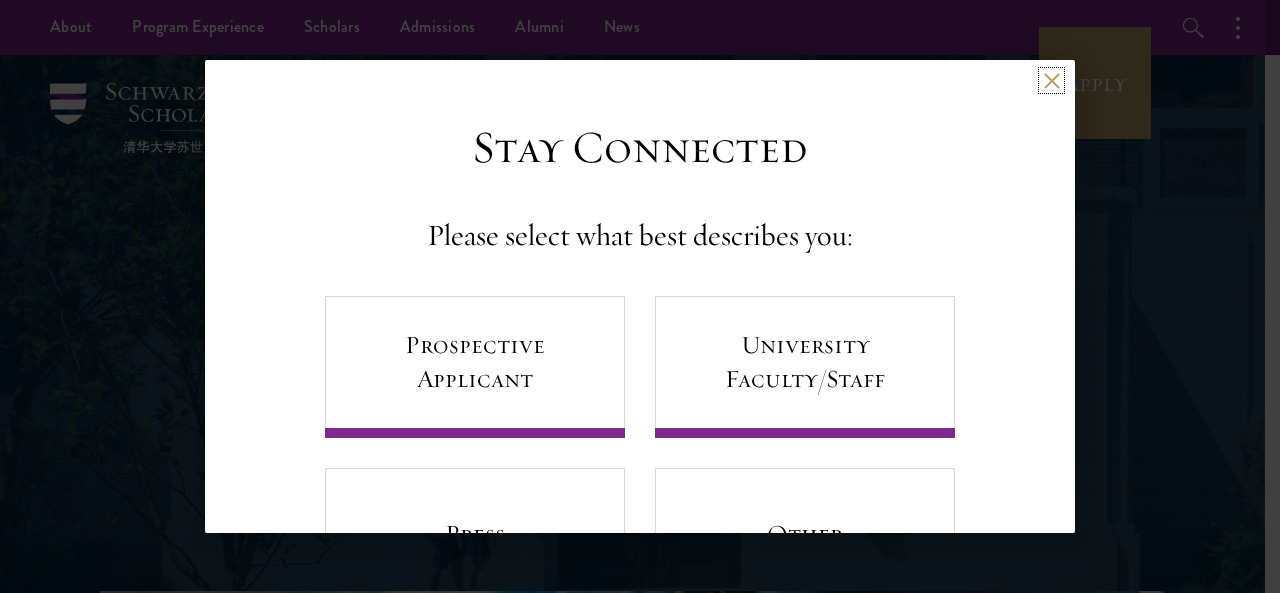 click at bounding box center (1051, 80) 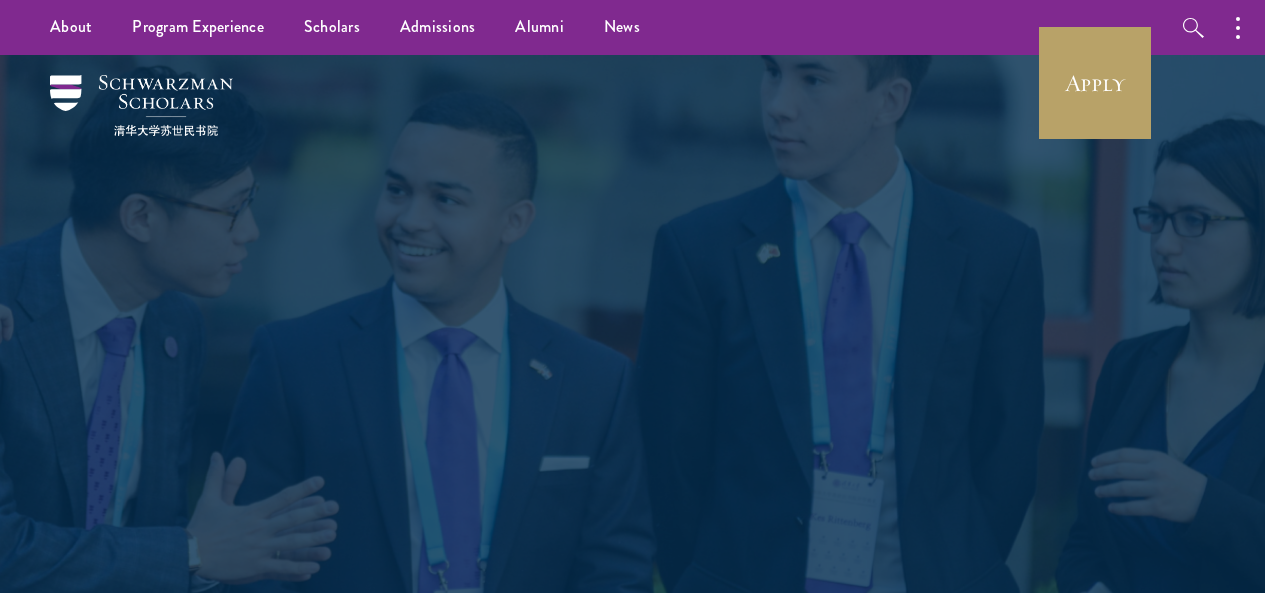scroll, scrollTop: 0, scrollLeft: 0, axis: both 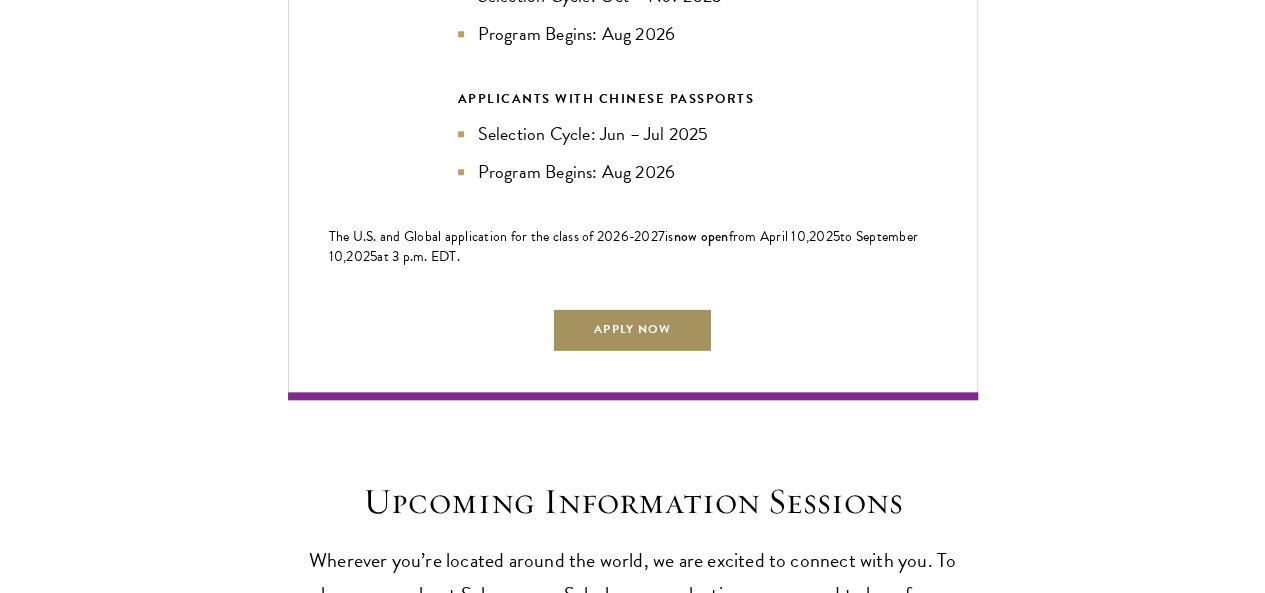 click on "Apply Now" at bounding box center [632, 329] 